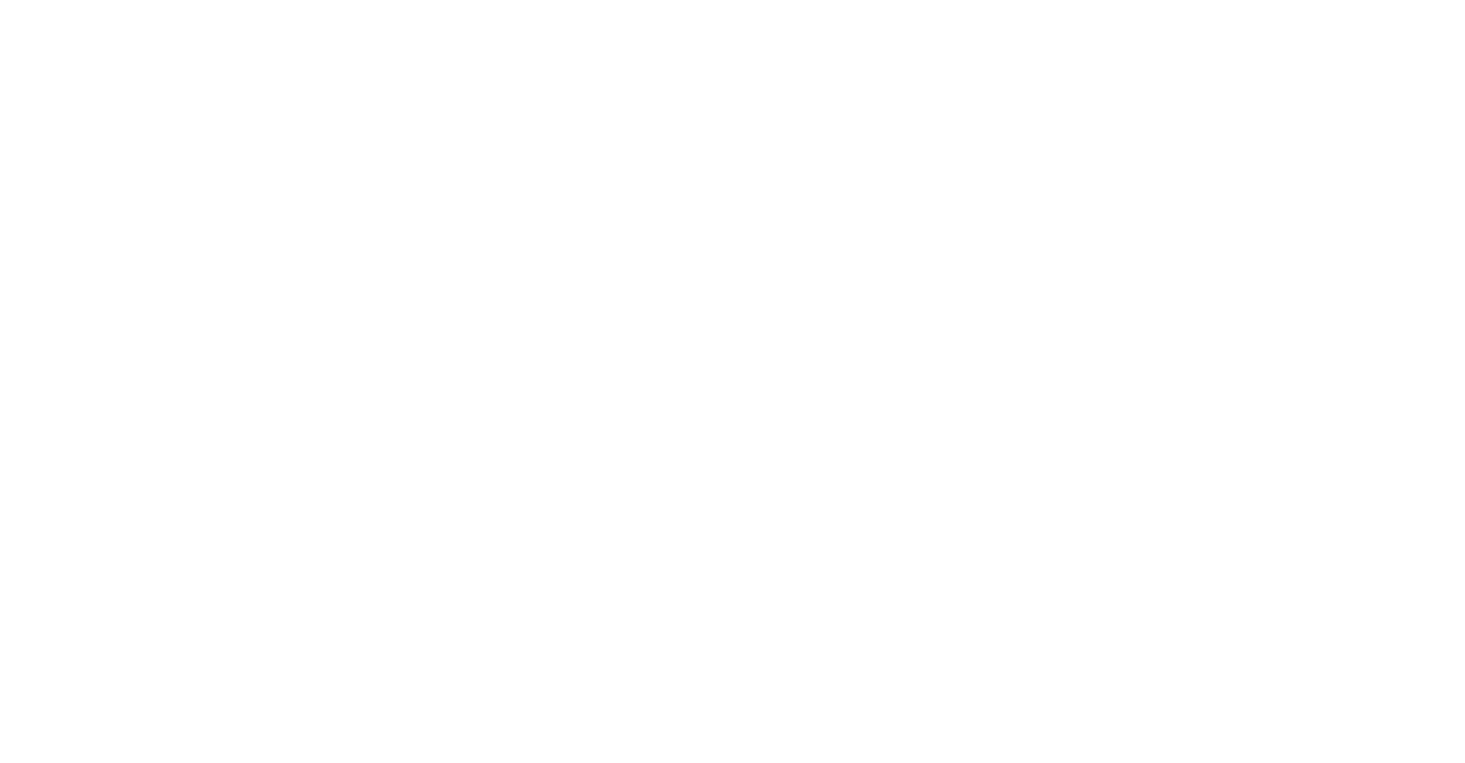 scroll, scrollTop: 0, scrollLeft: 0, axis: both 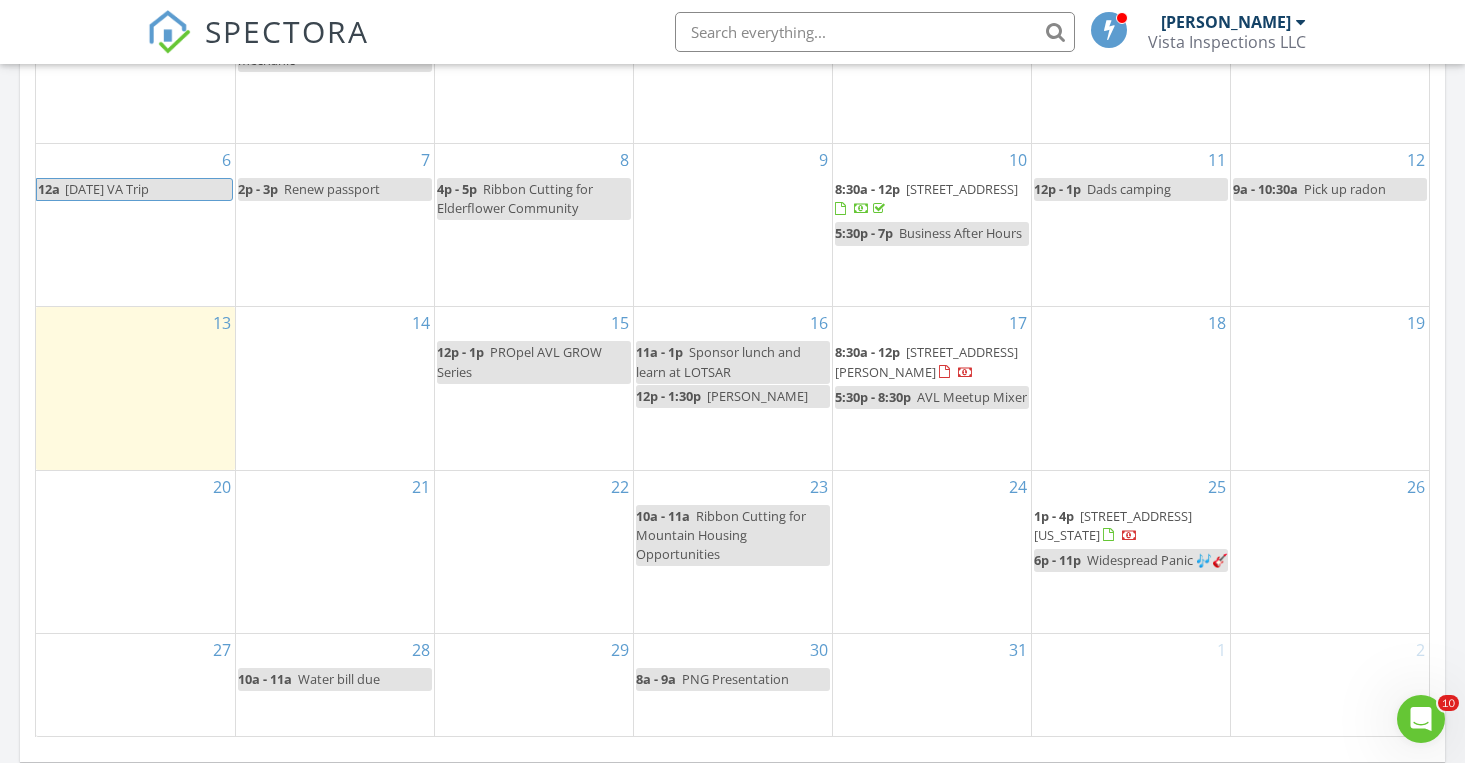 click on "189 Cove Loop Rd , Hendersonville 28739" at bounding box center [962, 189] 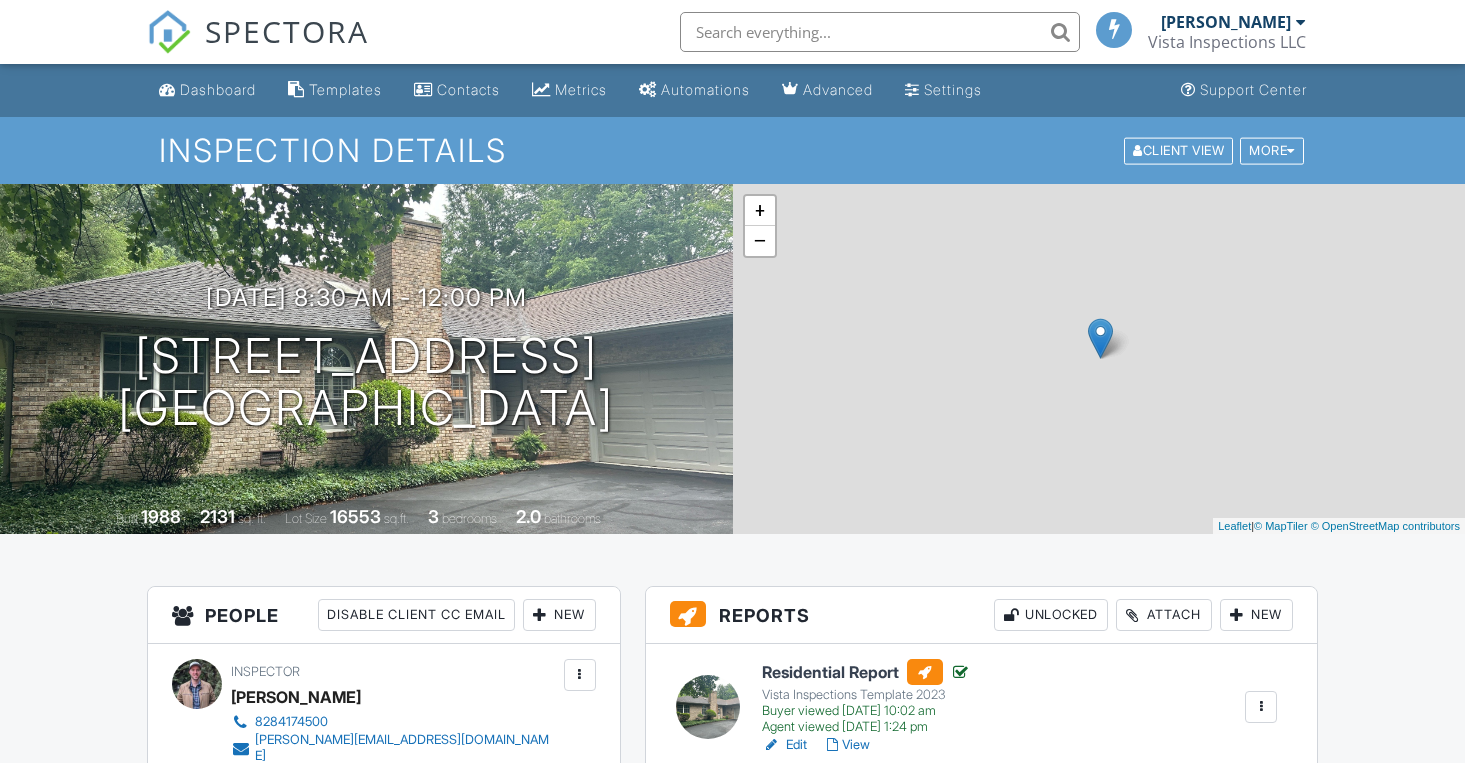 scroll, scrollTop: 0, scrollLeft: 0, axis: both 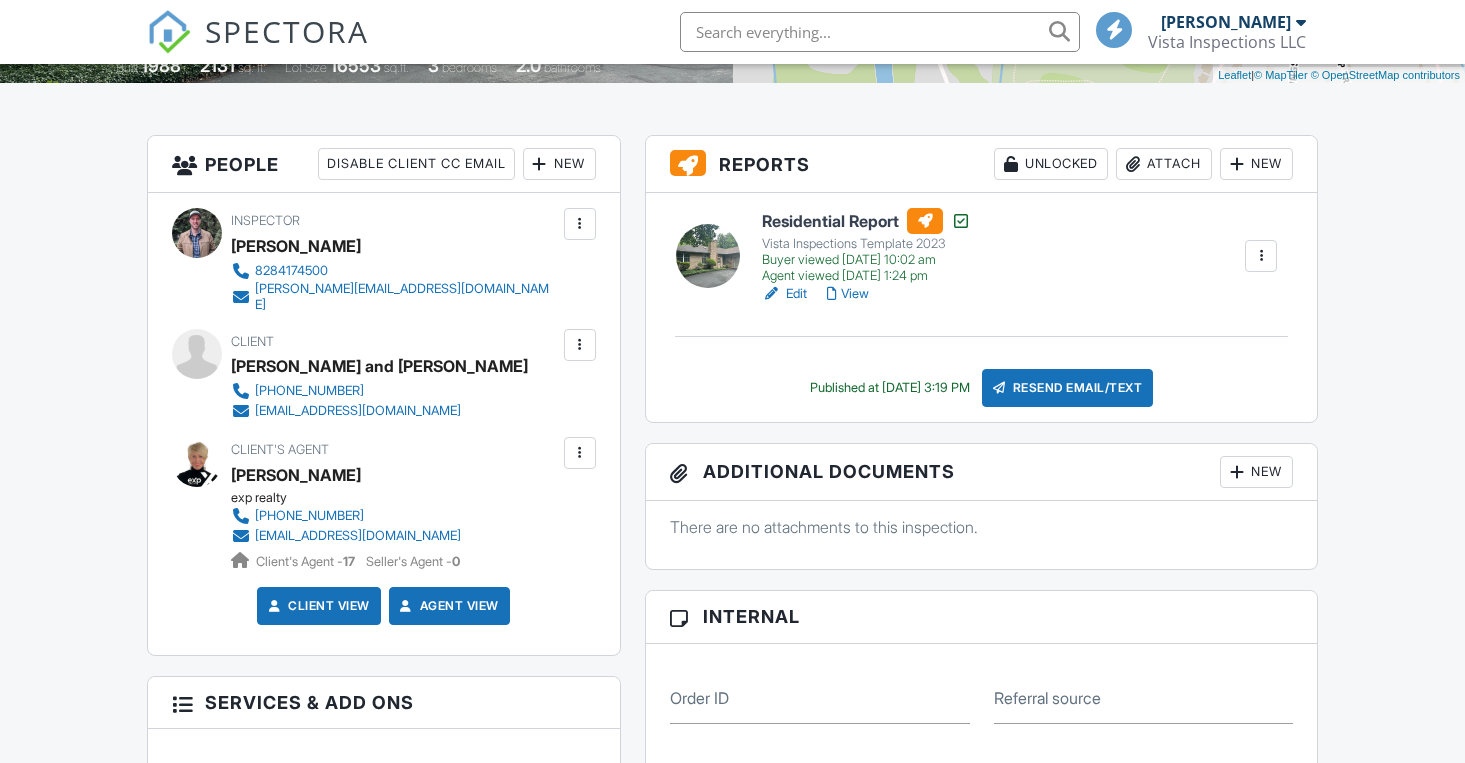 click at bounding box center (1133, 164) 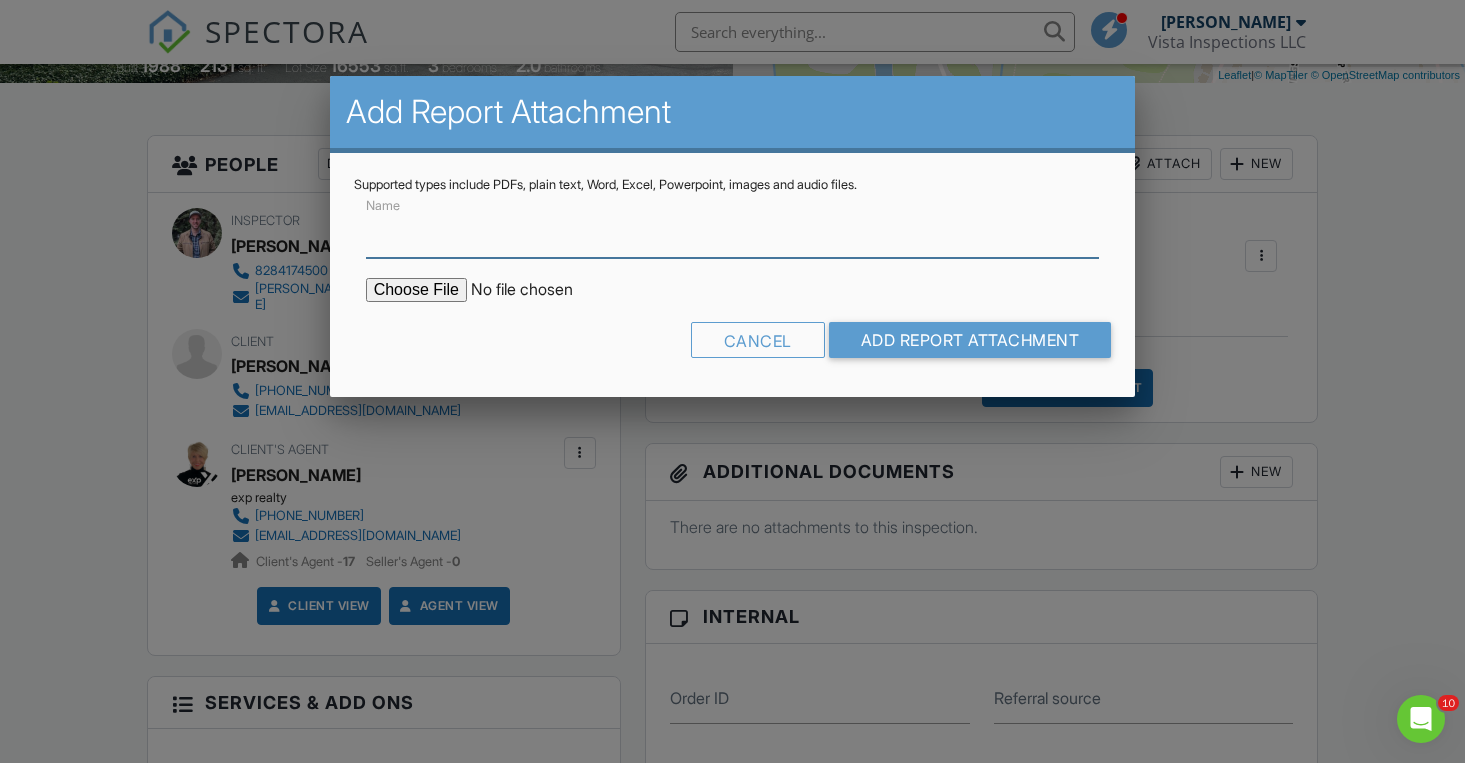 scroll, scrollTop: 0, scrollLeft: 0, axis: both 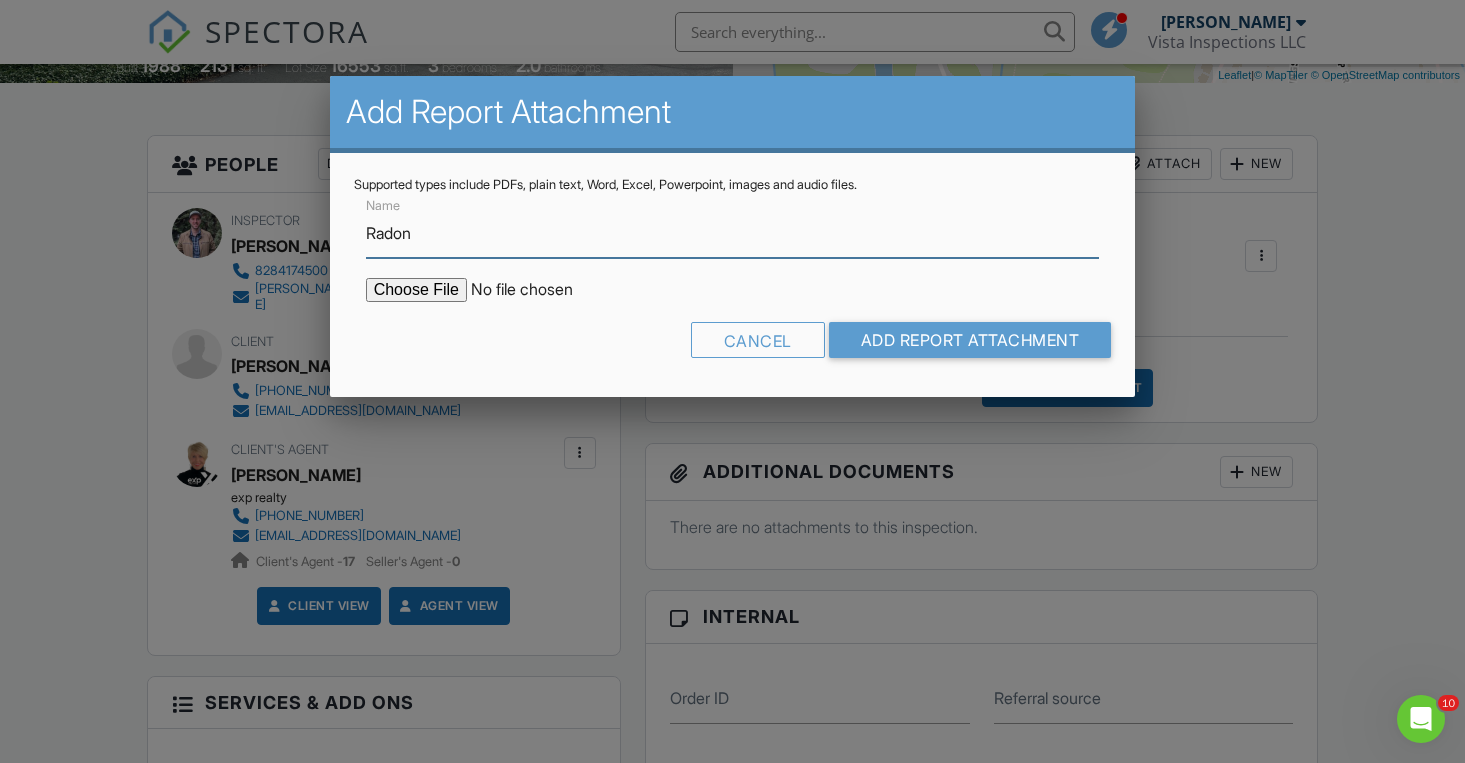 type on "Radon Report" 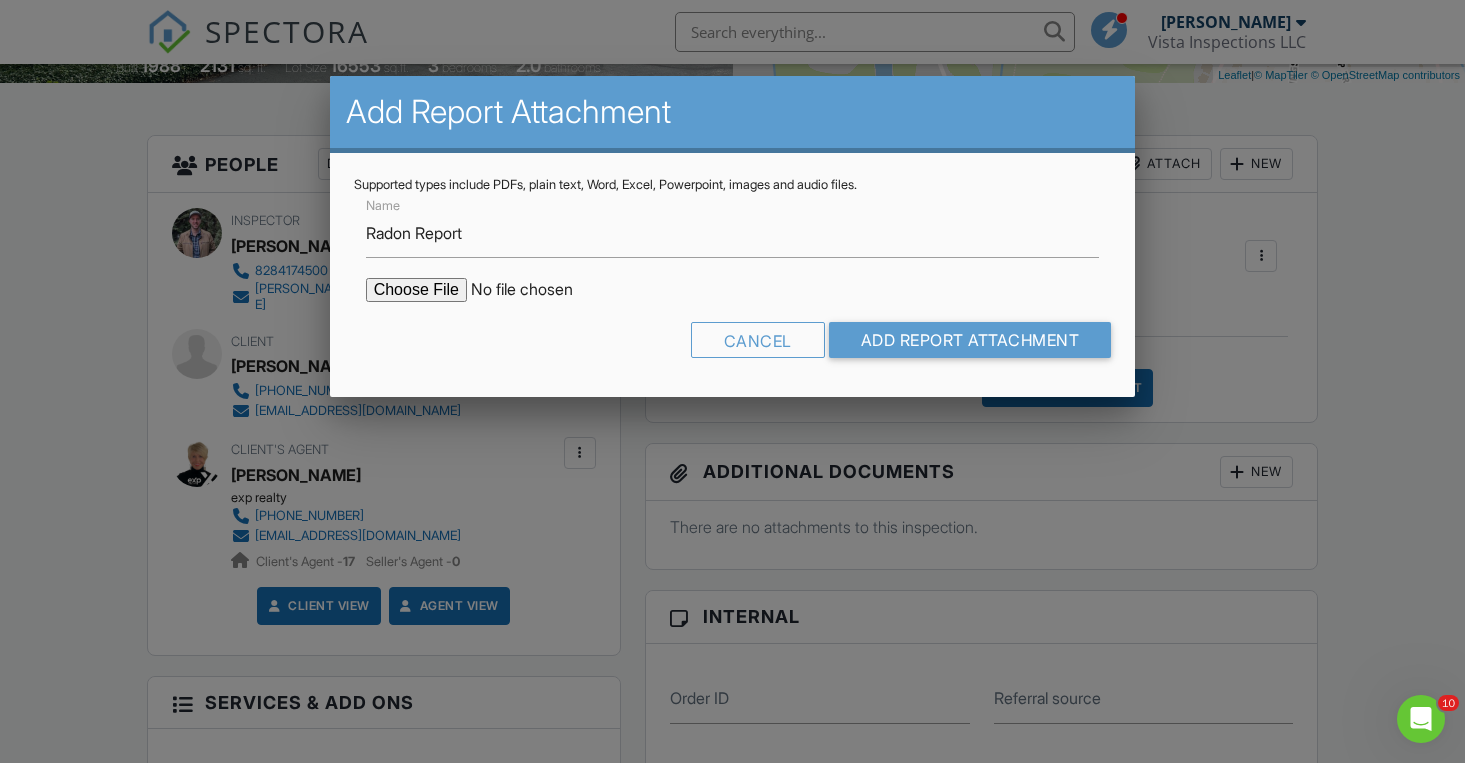 click at bounding box center (536, 290) 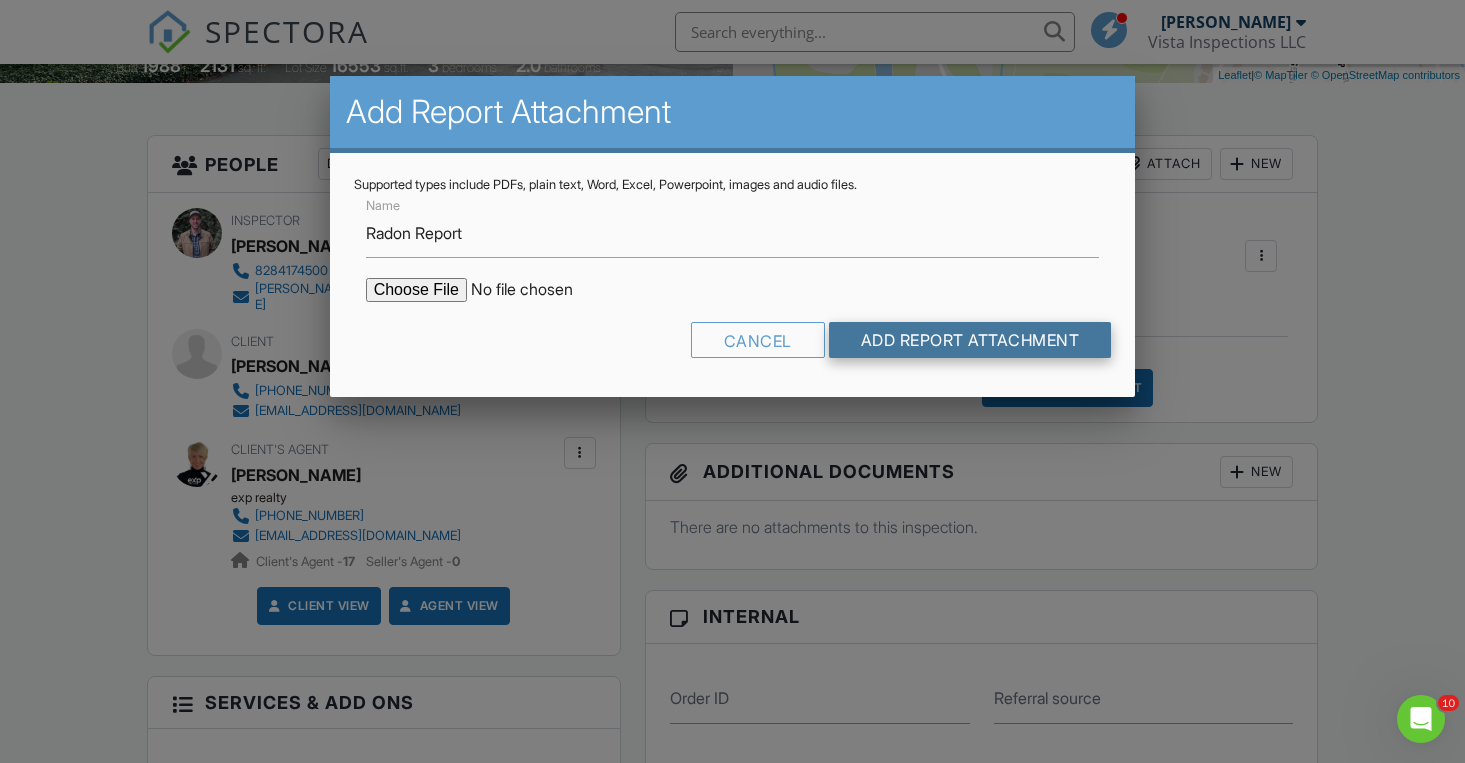 click on "Add Report Attachment" at bounding box center [970, 340] 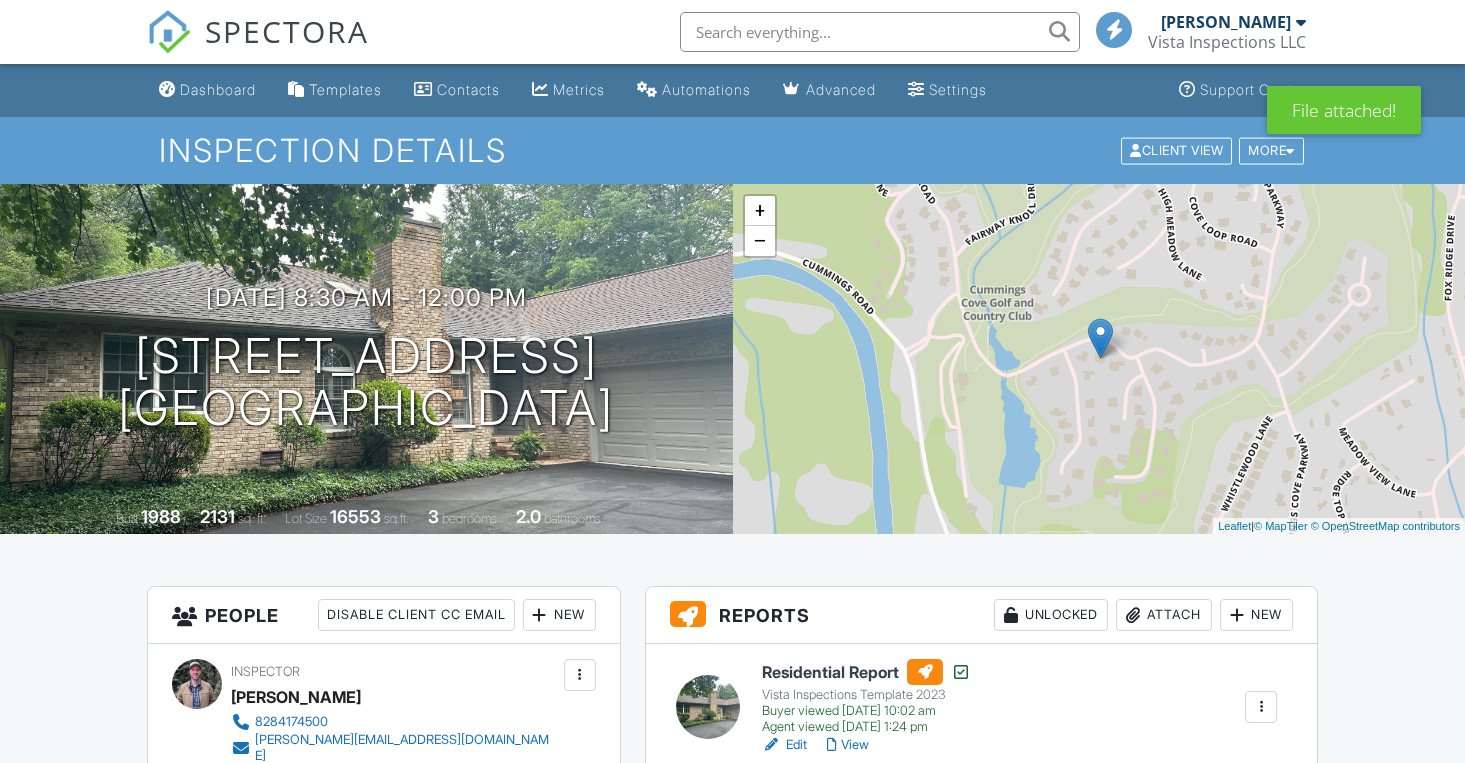 scroll, scrollTop: 545, scrollLeft: 0, axis: vertical 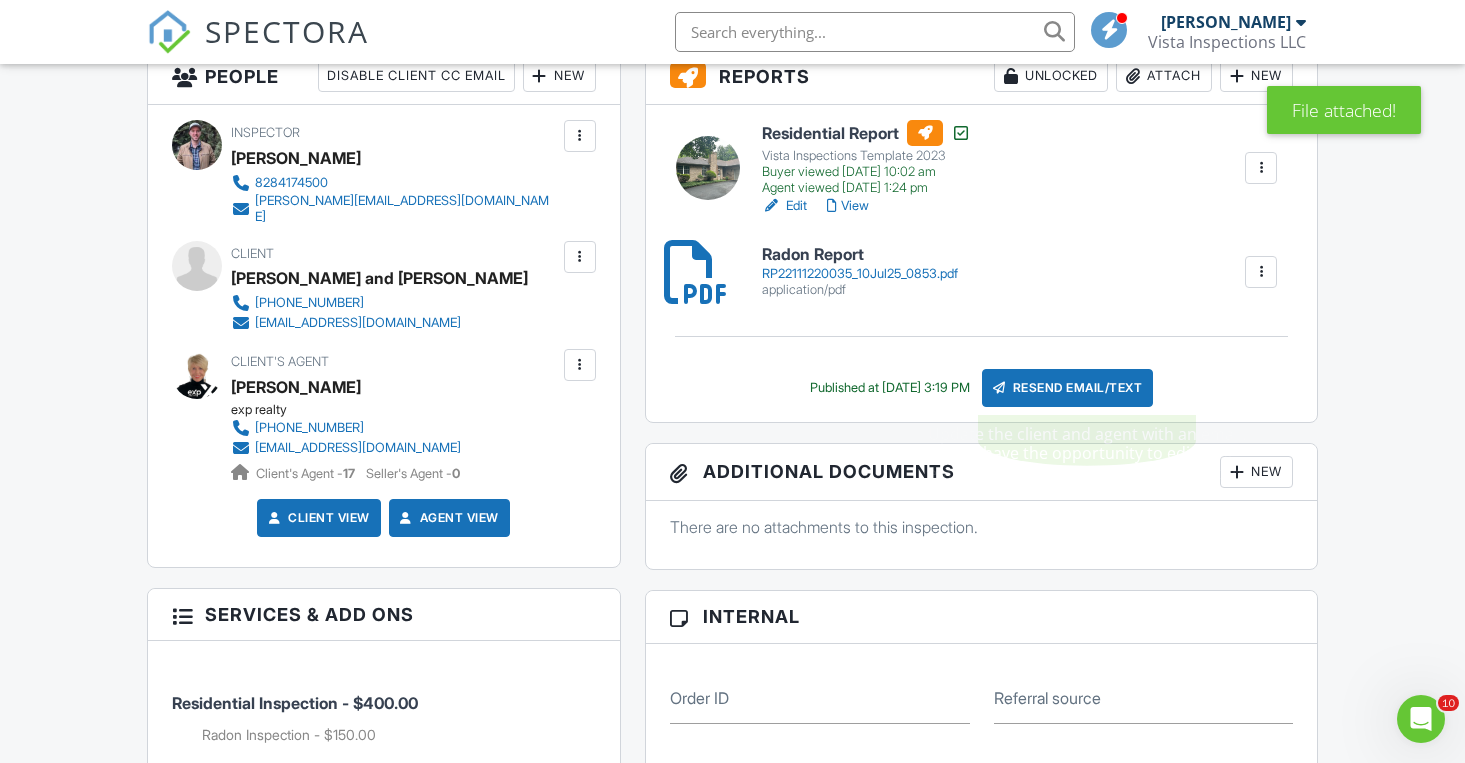 click at bounding box center [999, 388] 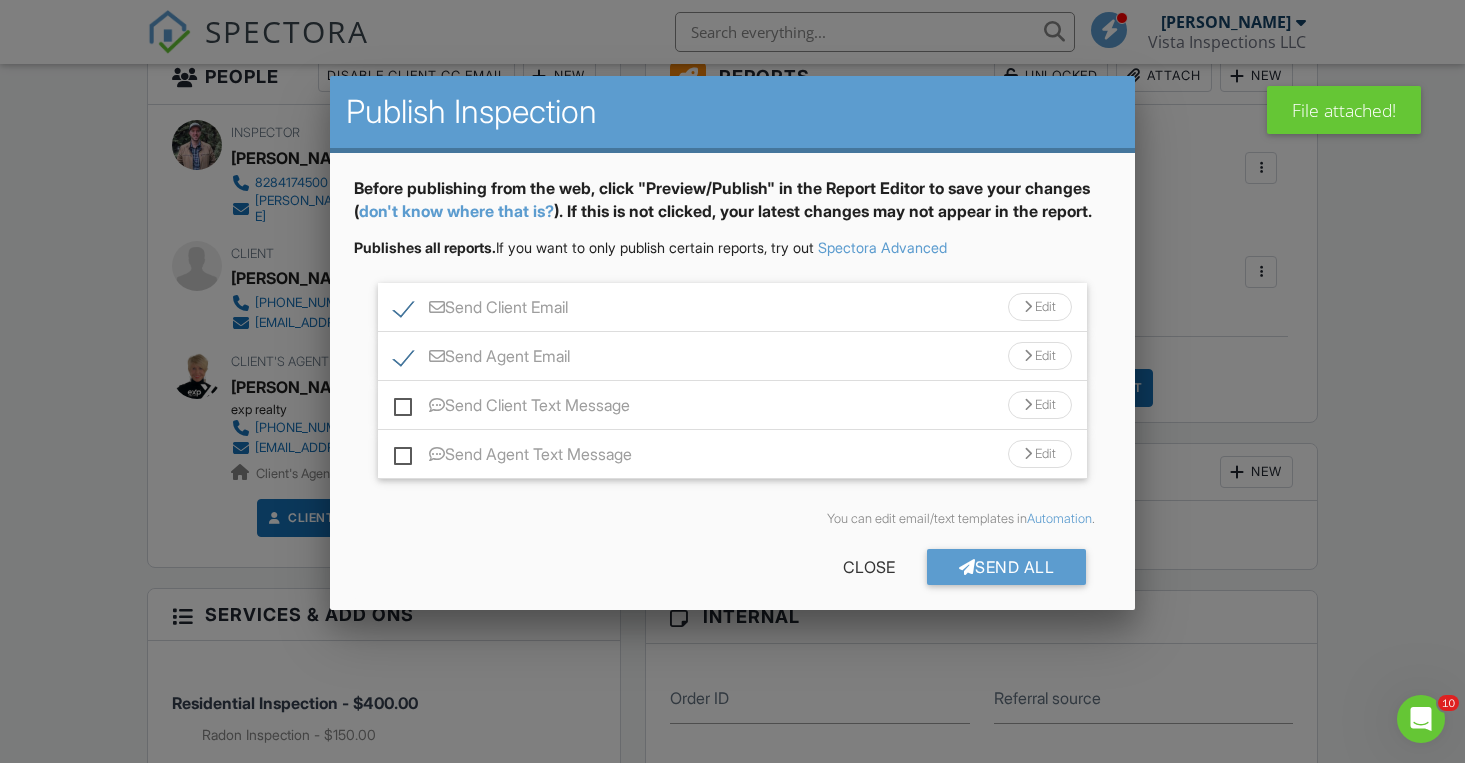 click on "Edit" at bounding box center [1040, 307] 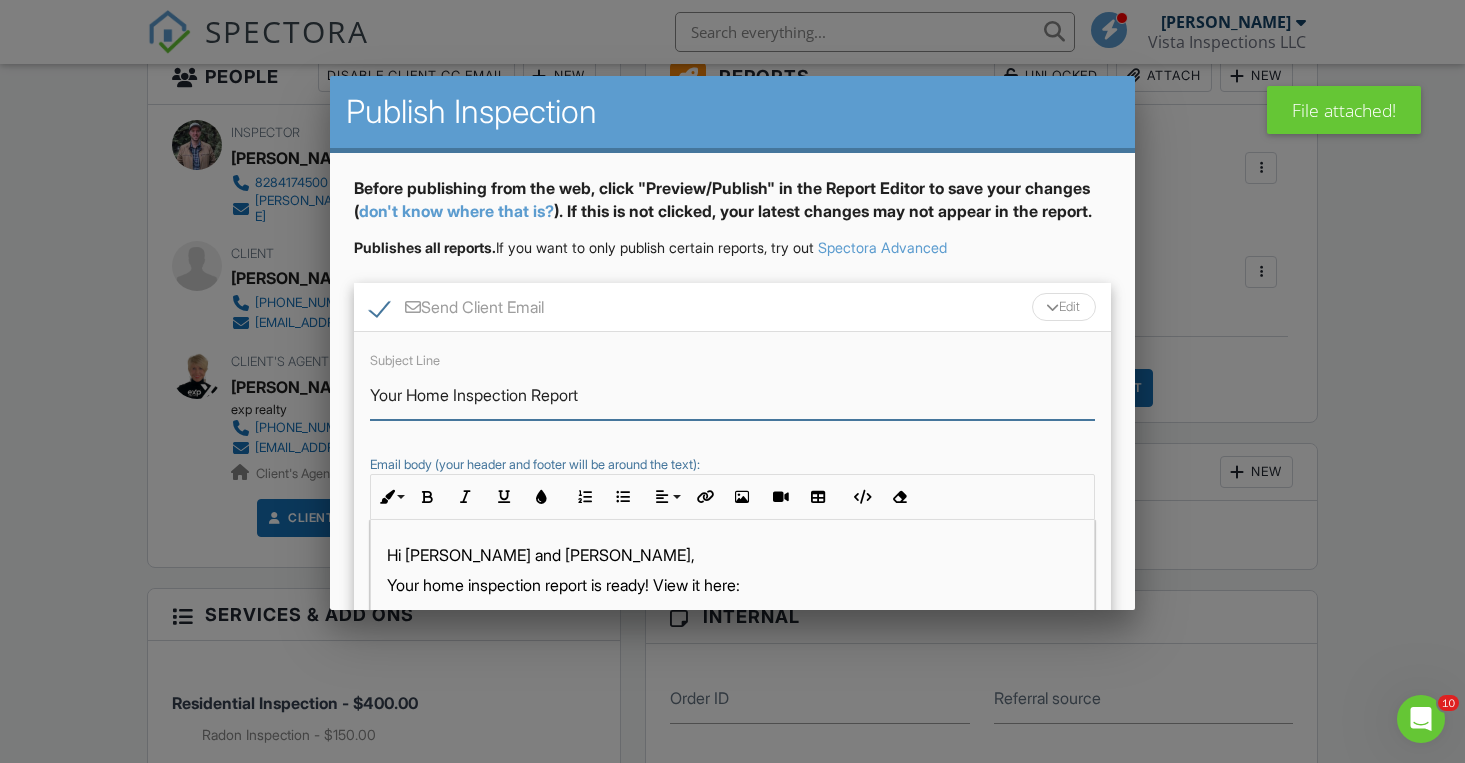 click on "Your Home Inspection Report" at bounding box center (733, 395) 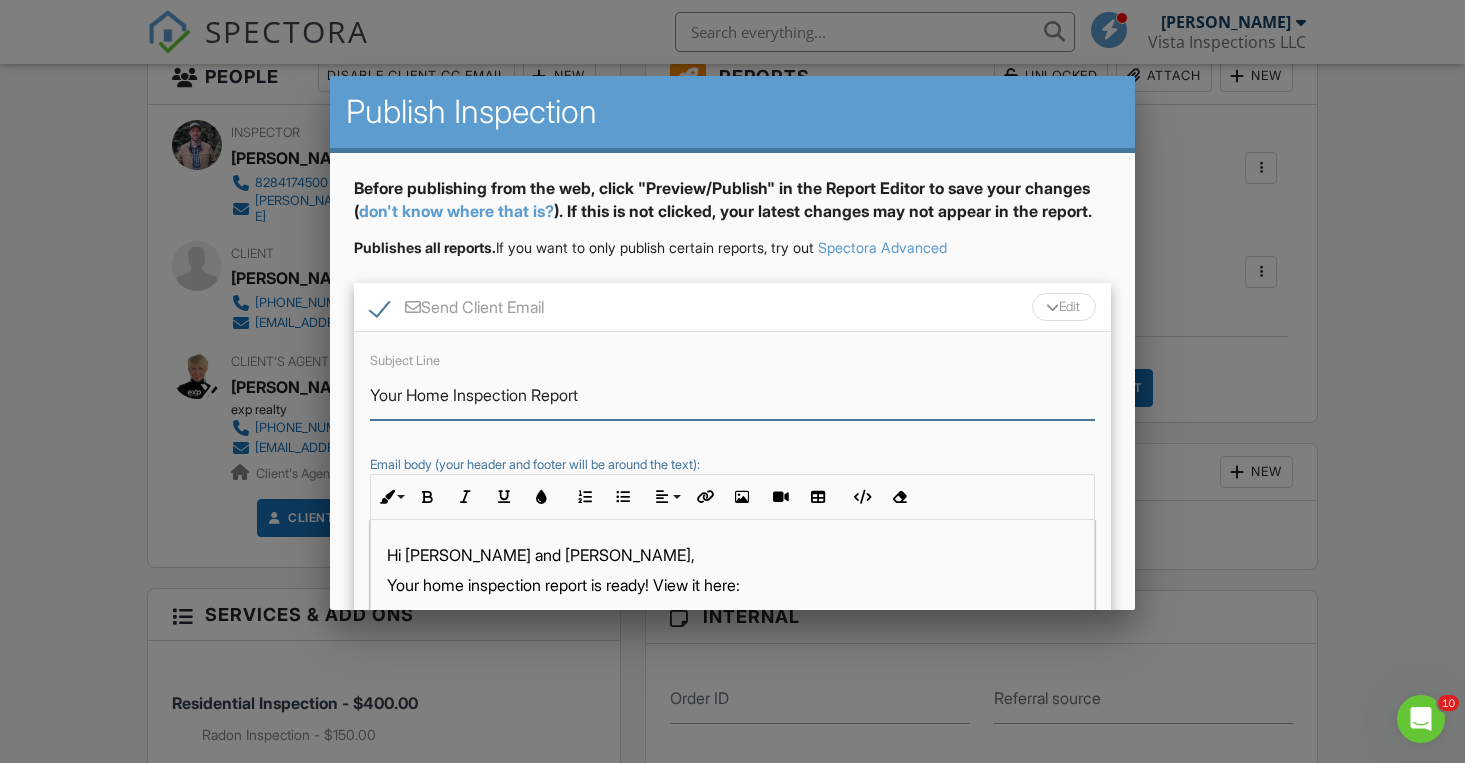 drag, startPoint x: 532, startPoint y: 417, endPoint x: 414, endPoint y: 417, distance: 118 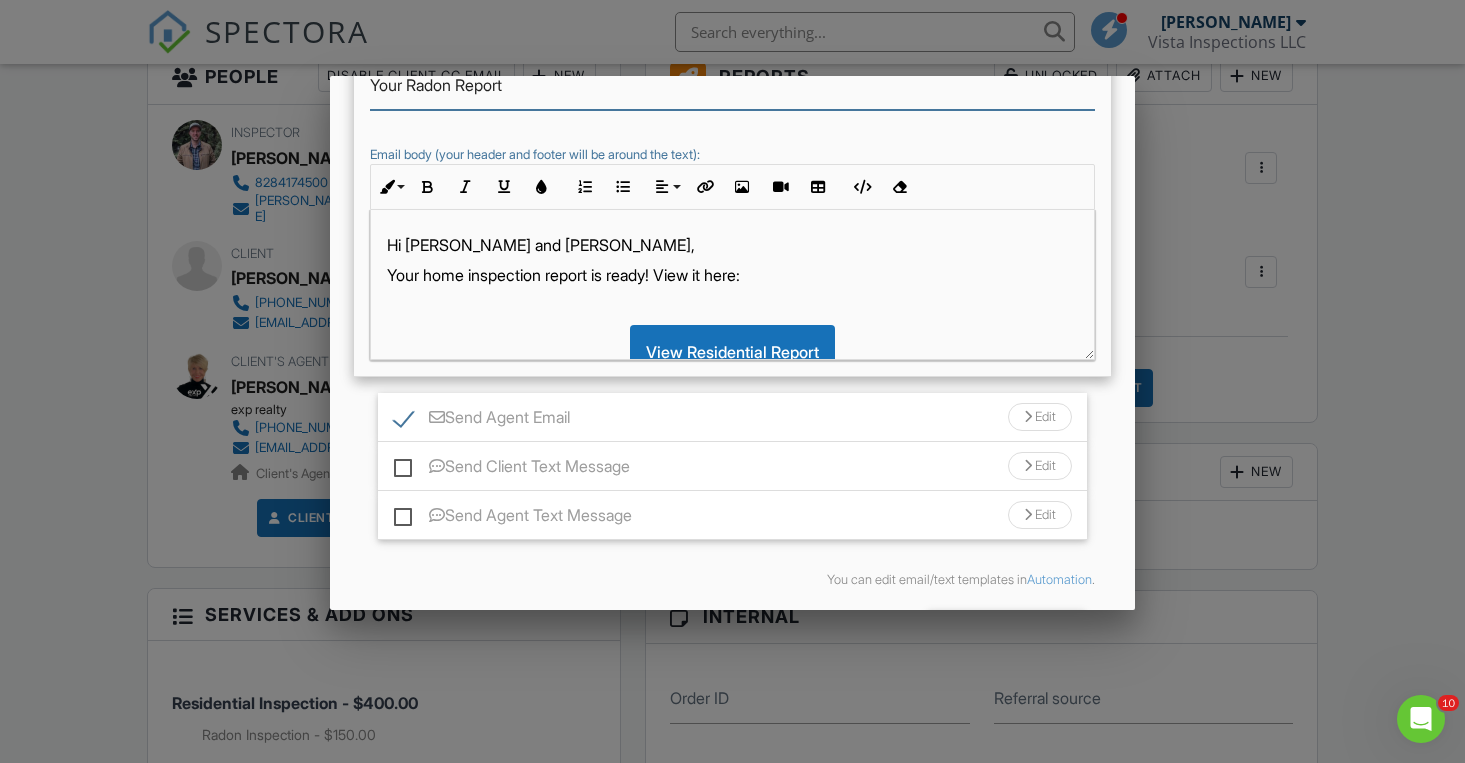 scroll, scrollTop: 319, scrollLeft: 0, axis: vertical 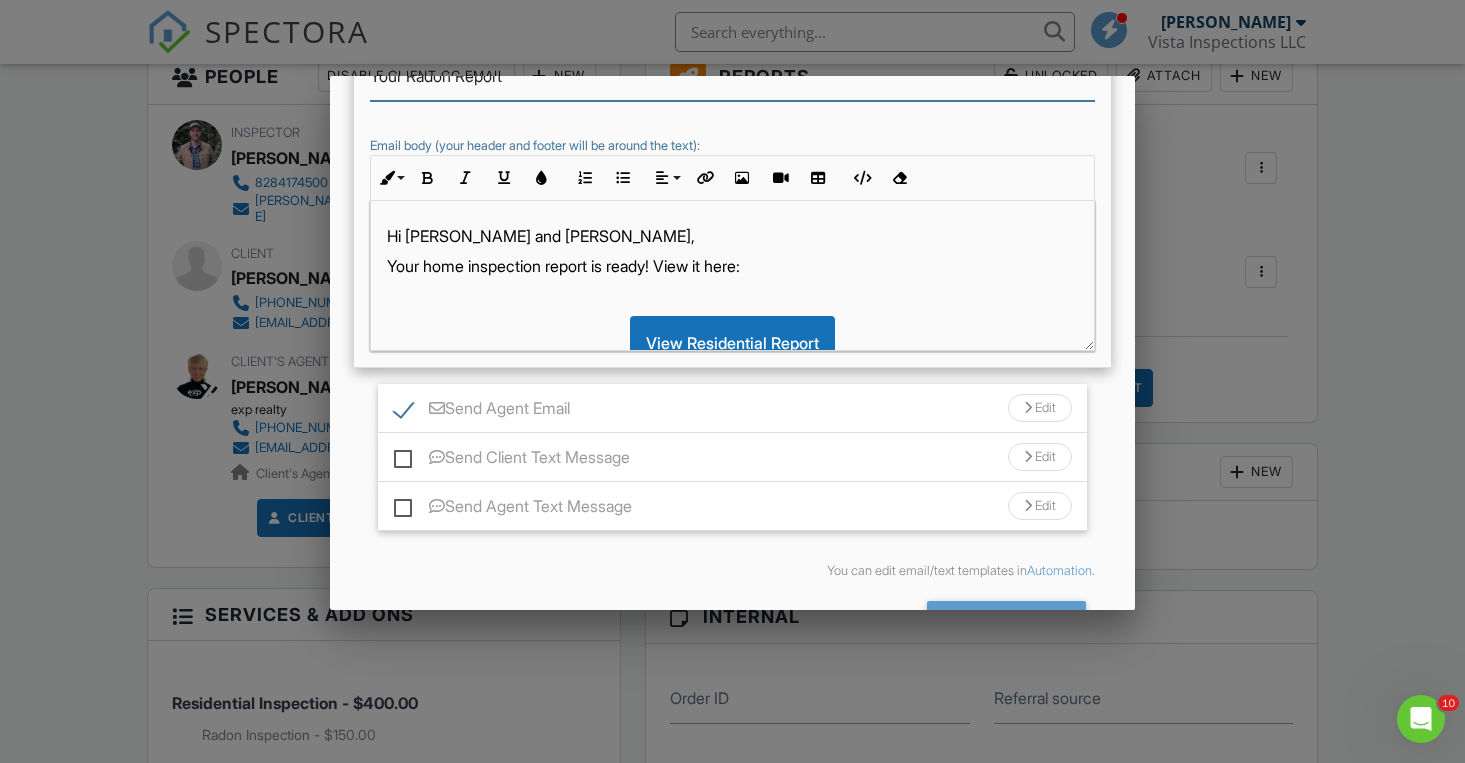 type on "Your Radon Report" 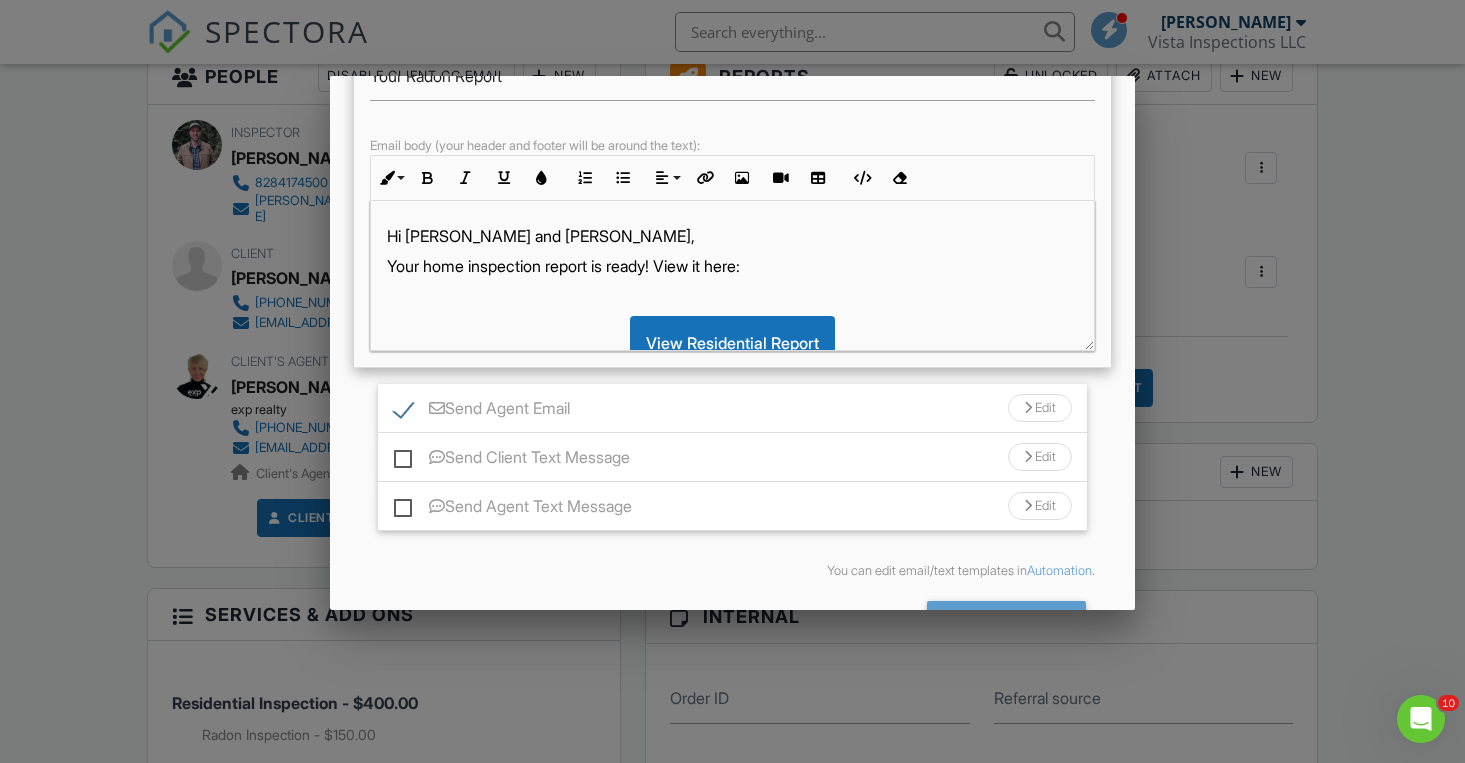 click on "Your home inspection report is ready! View it here:" at bounding box center [733, 266] 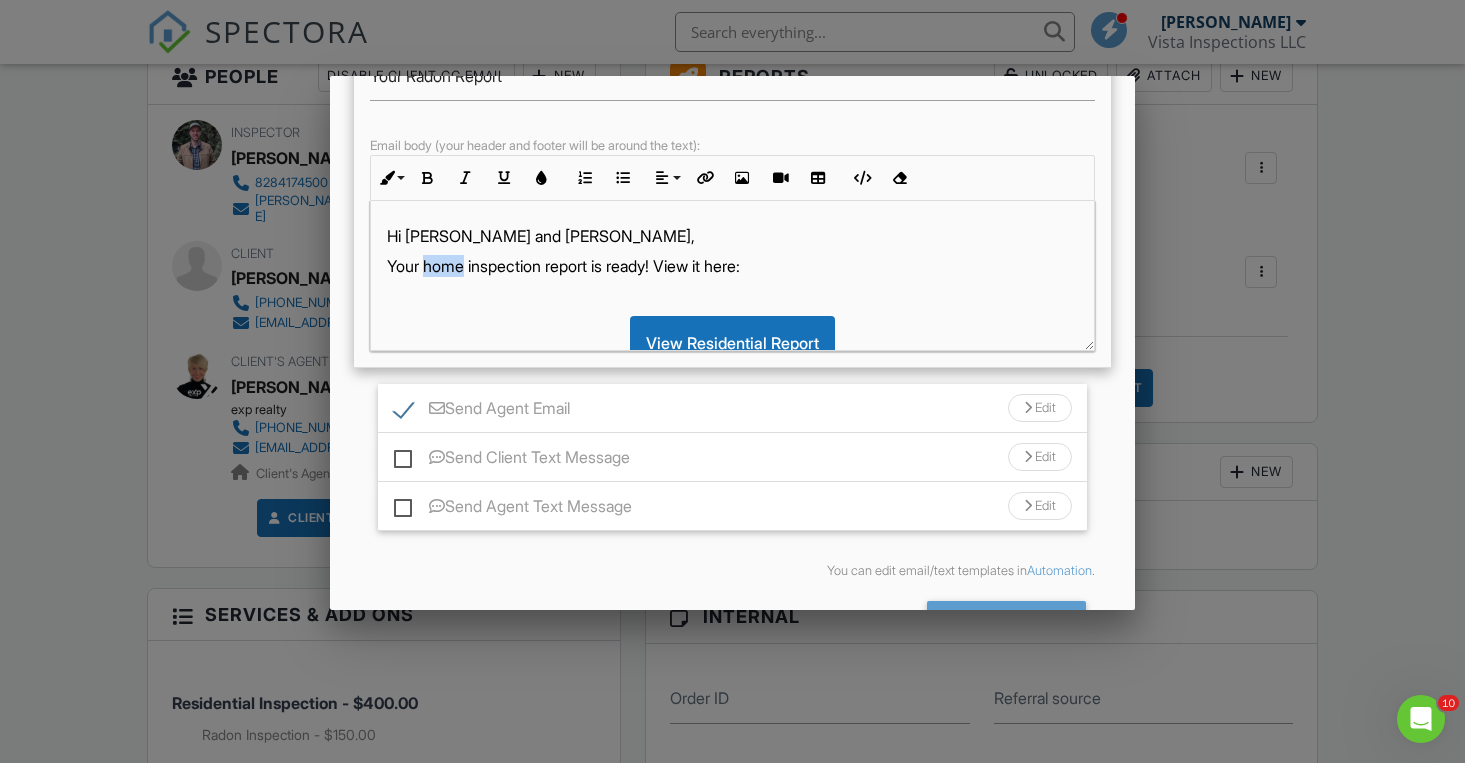 click on "Your home inspection report is ready! View it here:" at bounding box center (733, 266) 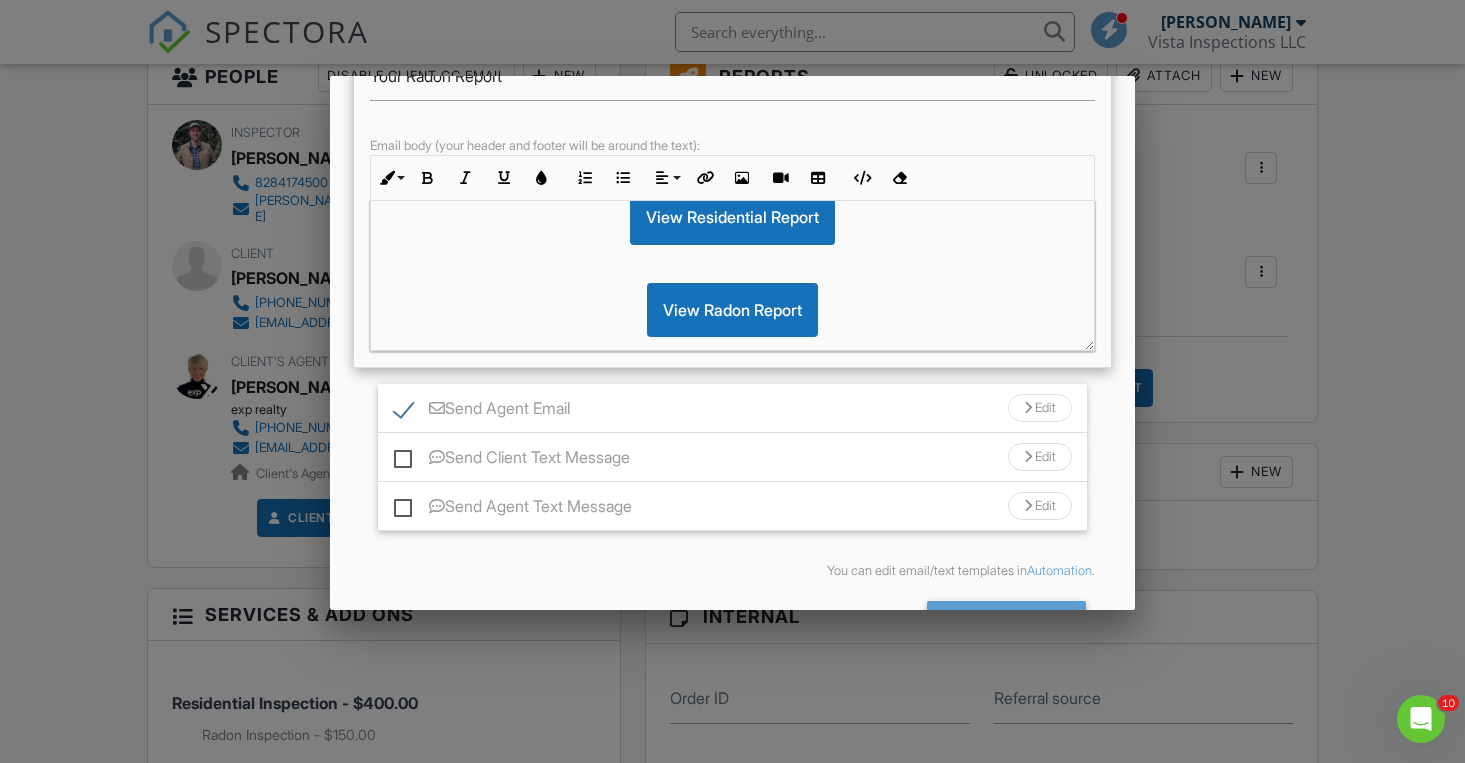 scroll, scrollTop: 228, scrollLeft: 0, axis: vertical 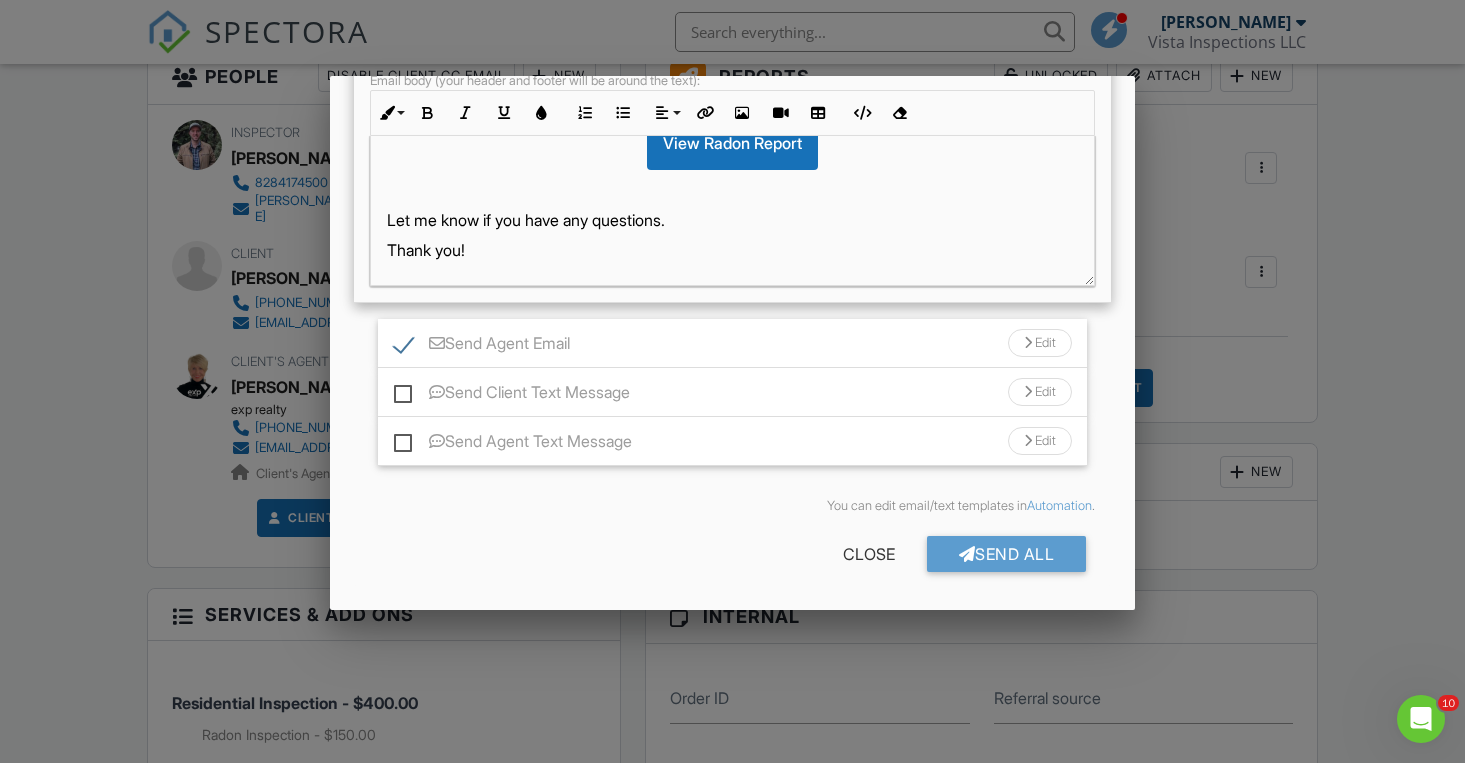 click on "Send Agent Email
Edit" at bounding box center (733, 343) 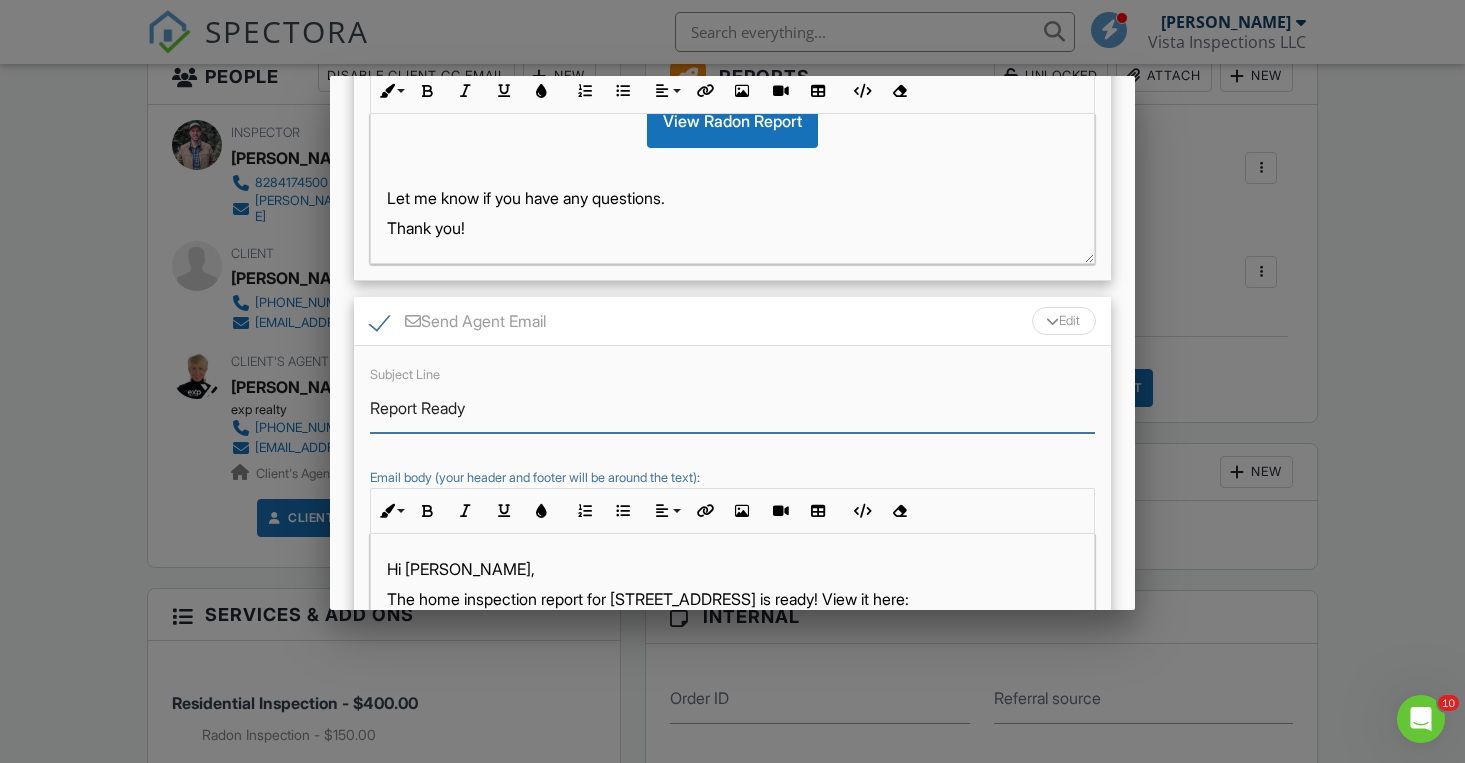click on "Report Ready" at bounding box center (733, 408) 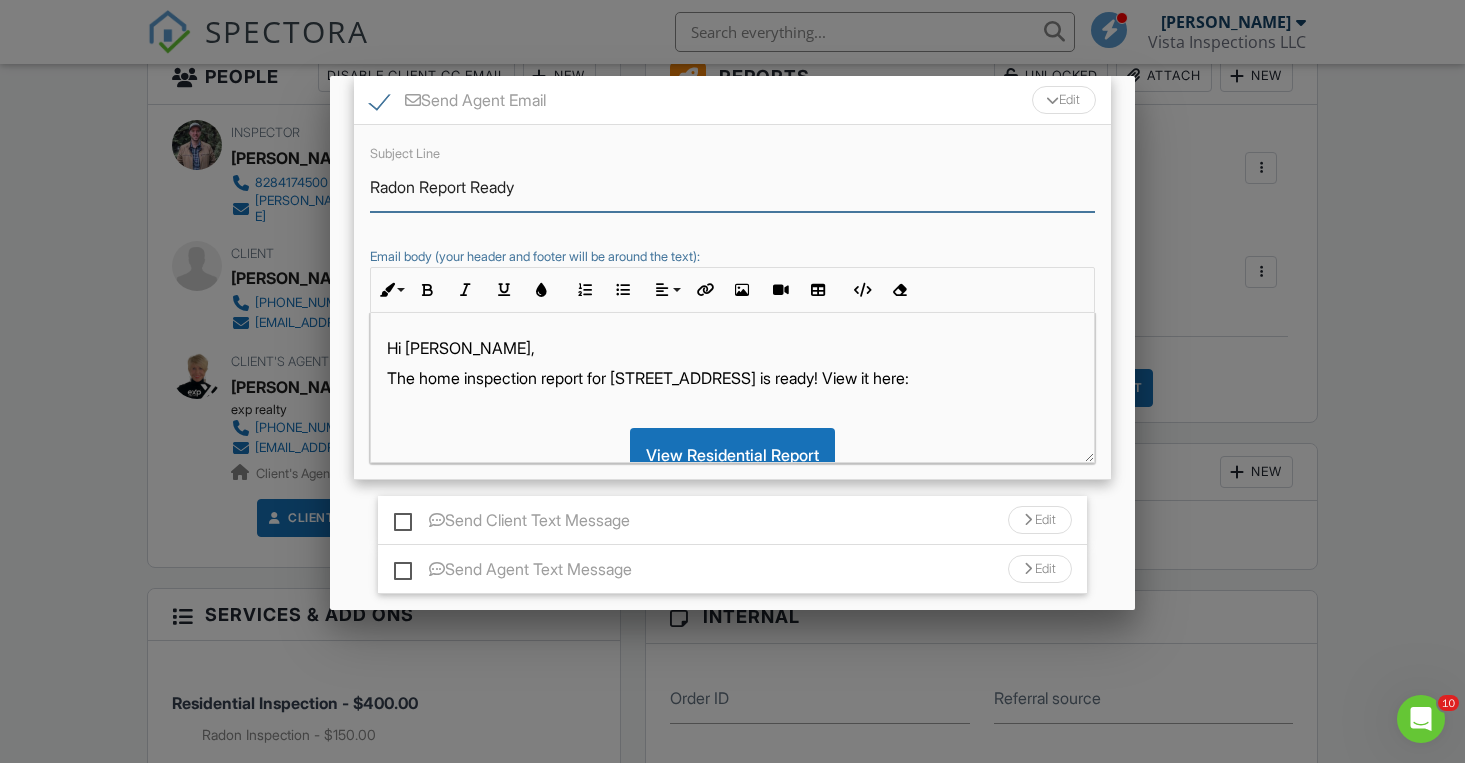 scroll, scrollTop: 689, scrollLeft: 0, axis: vertical 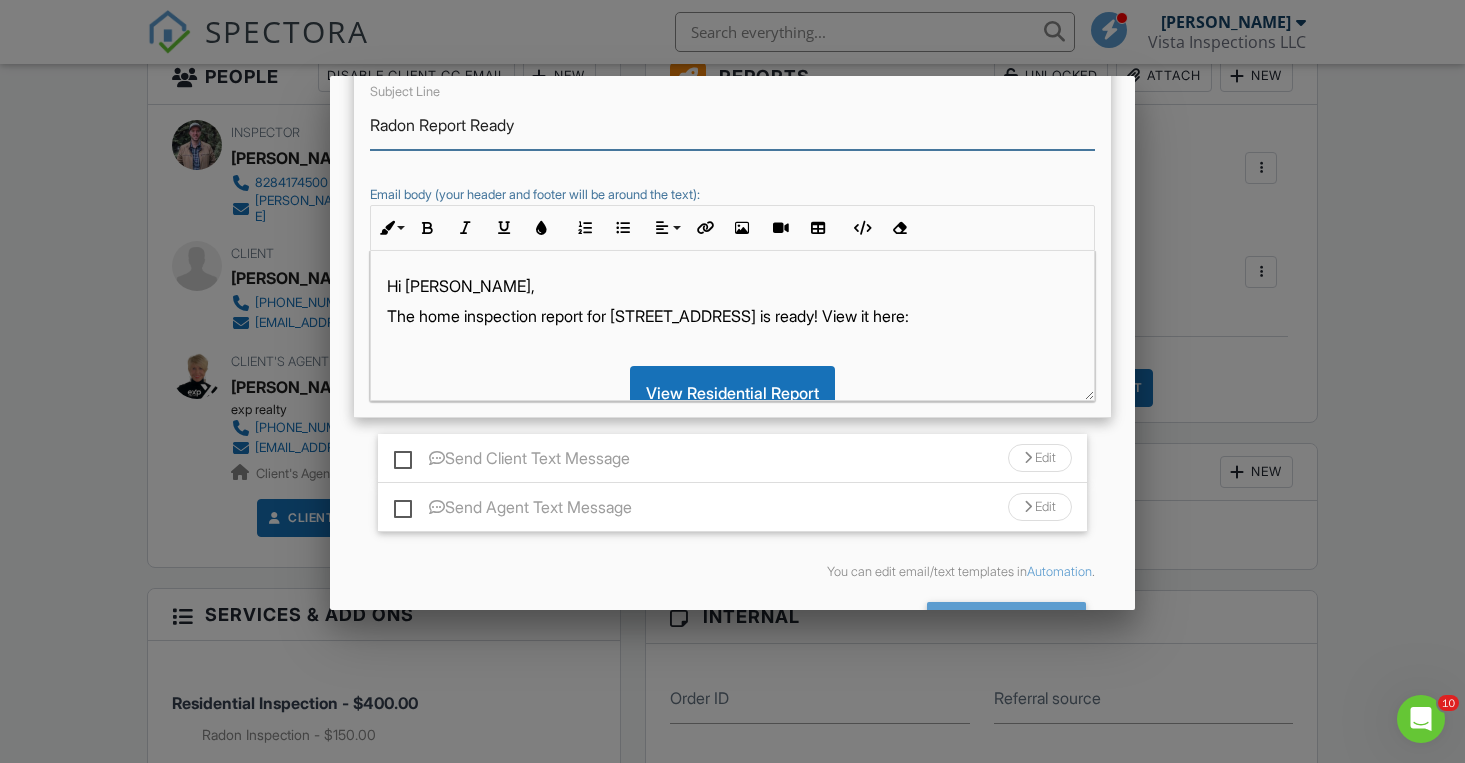 type on "Radon Report Ready" 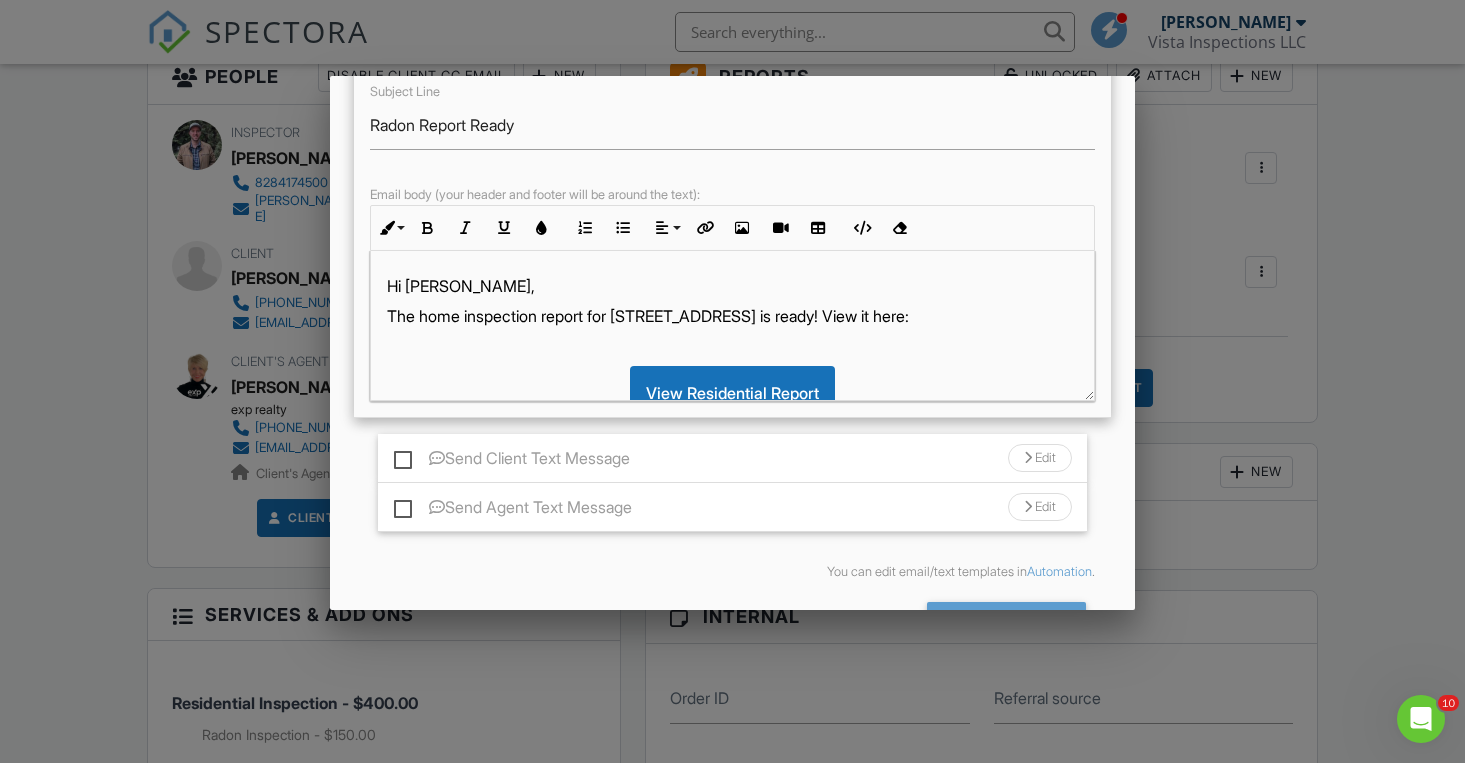 click on "The home inspection report for 189 Cove Loop Rd is ready! View it here:" at bounding box center (733, 316) 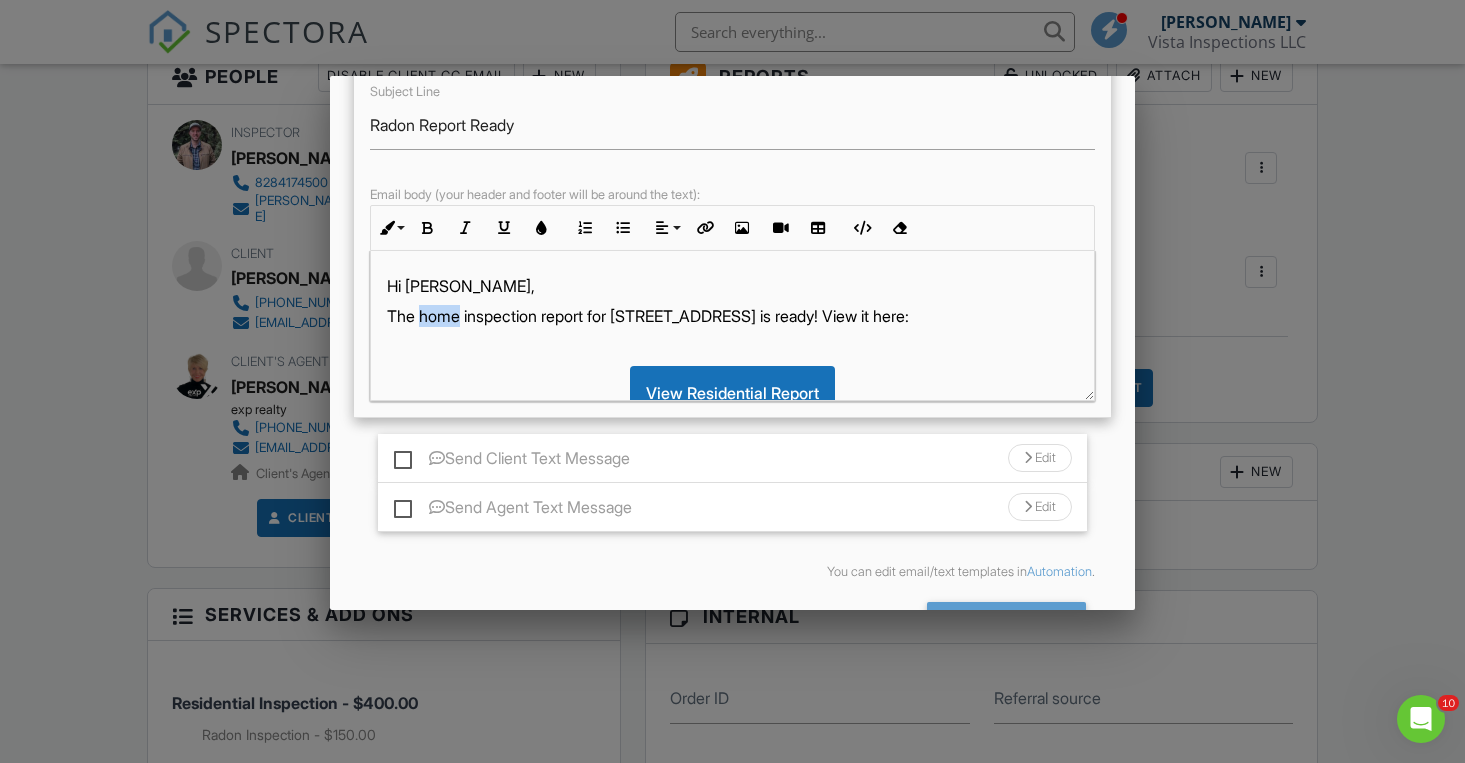 click on "The home inspection report for 189 Cove Loop Rd is ready! View it here:" at bounding box center (733, 316) 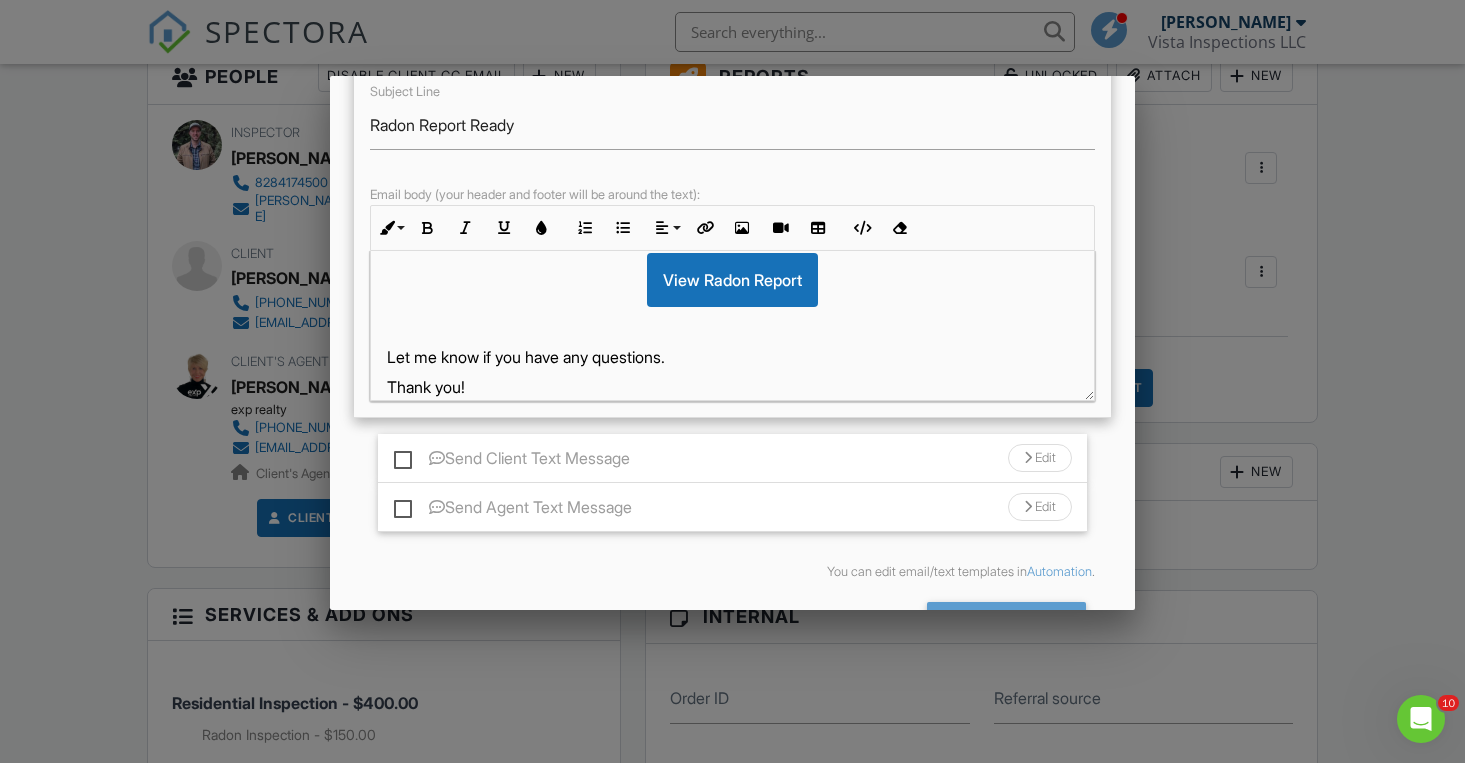 scroll, scrollTop: 228, scrollLeft: 0, axis: vertical 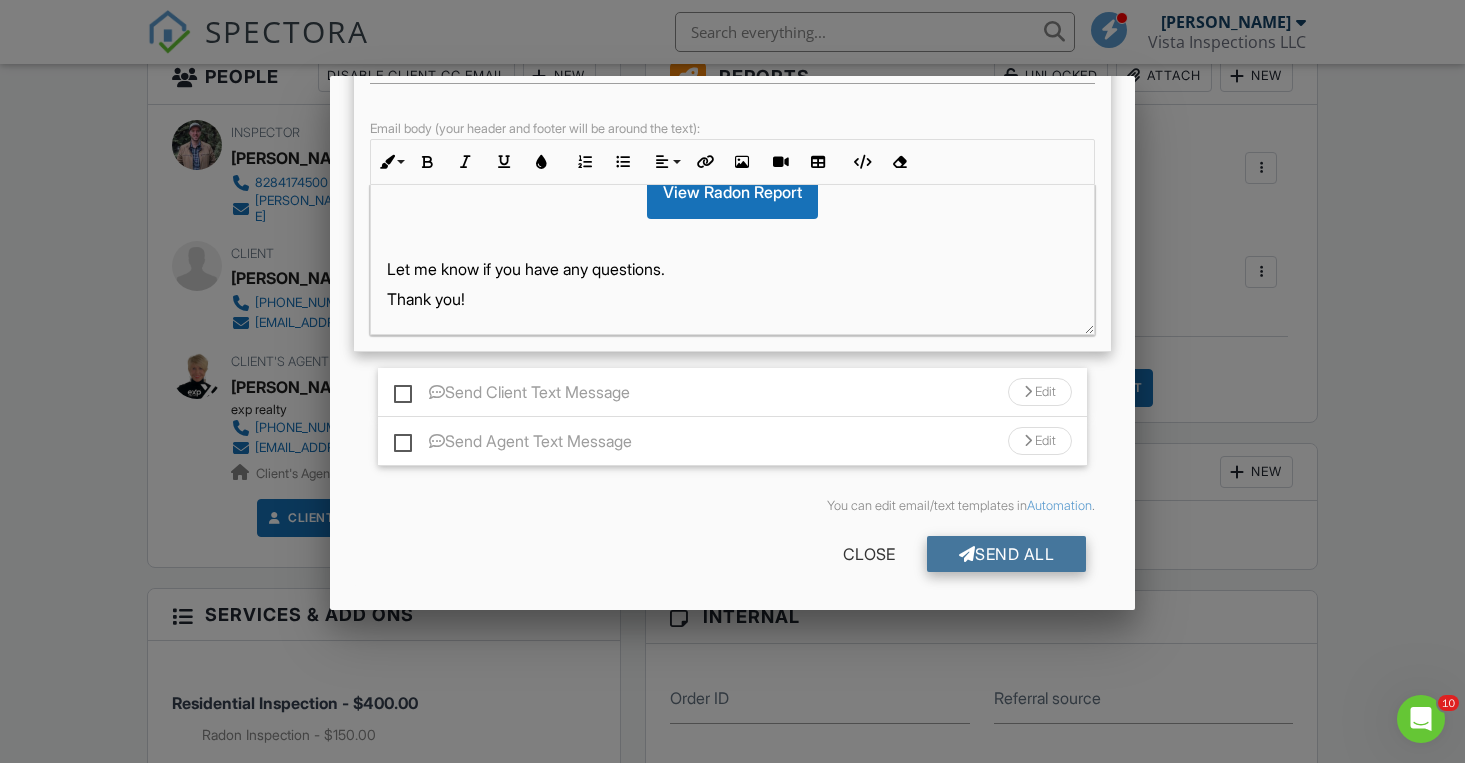 click on "Send All" at bounding box center (1007, 554) 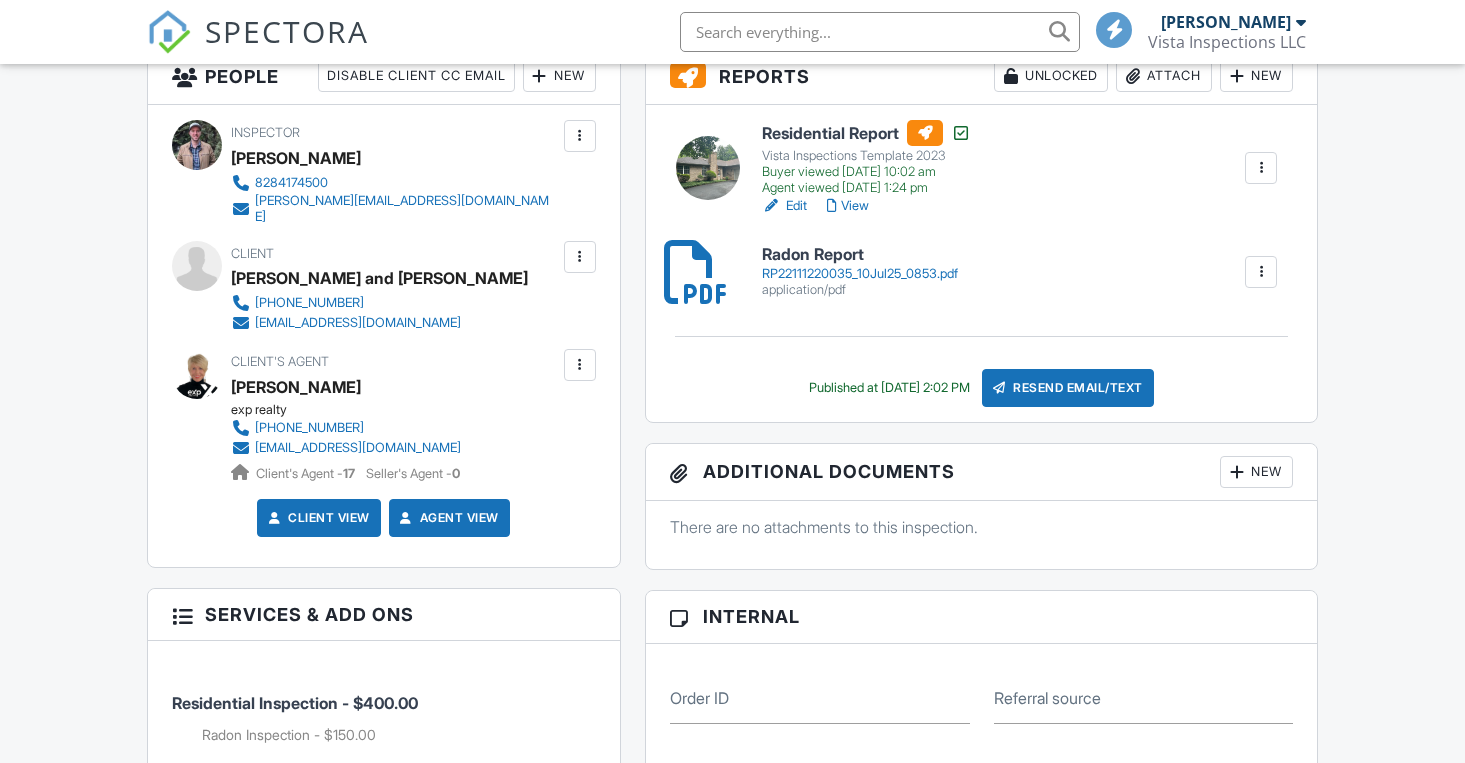 scroll, scrollTop: 539, scrollLeft: 0, axis: vertical 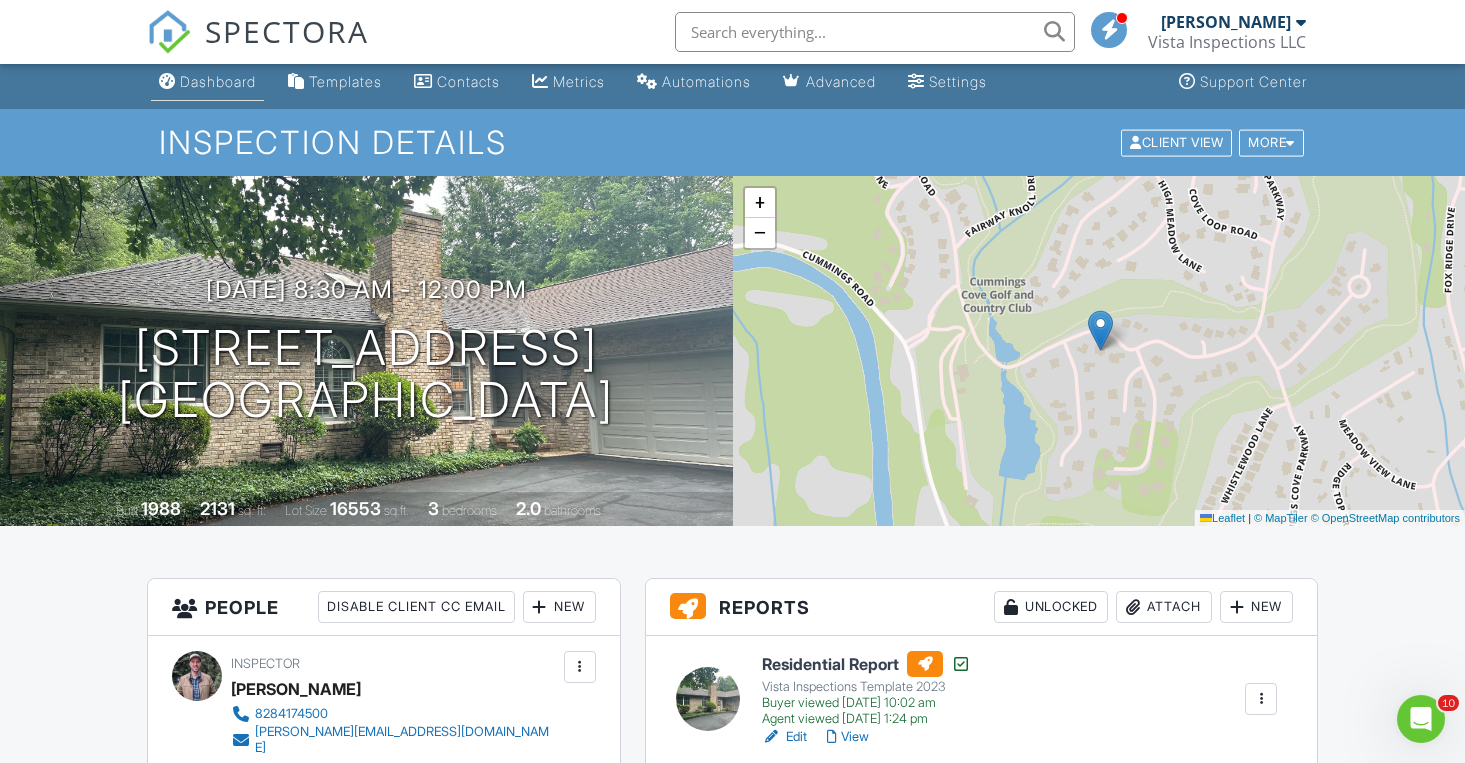 click on "Dashboard" at bounding box center [218, 81] 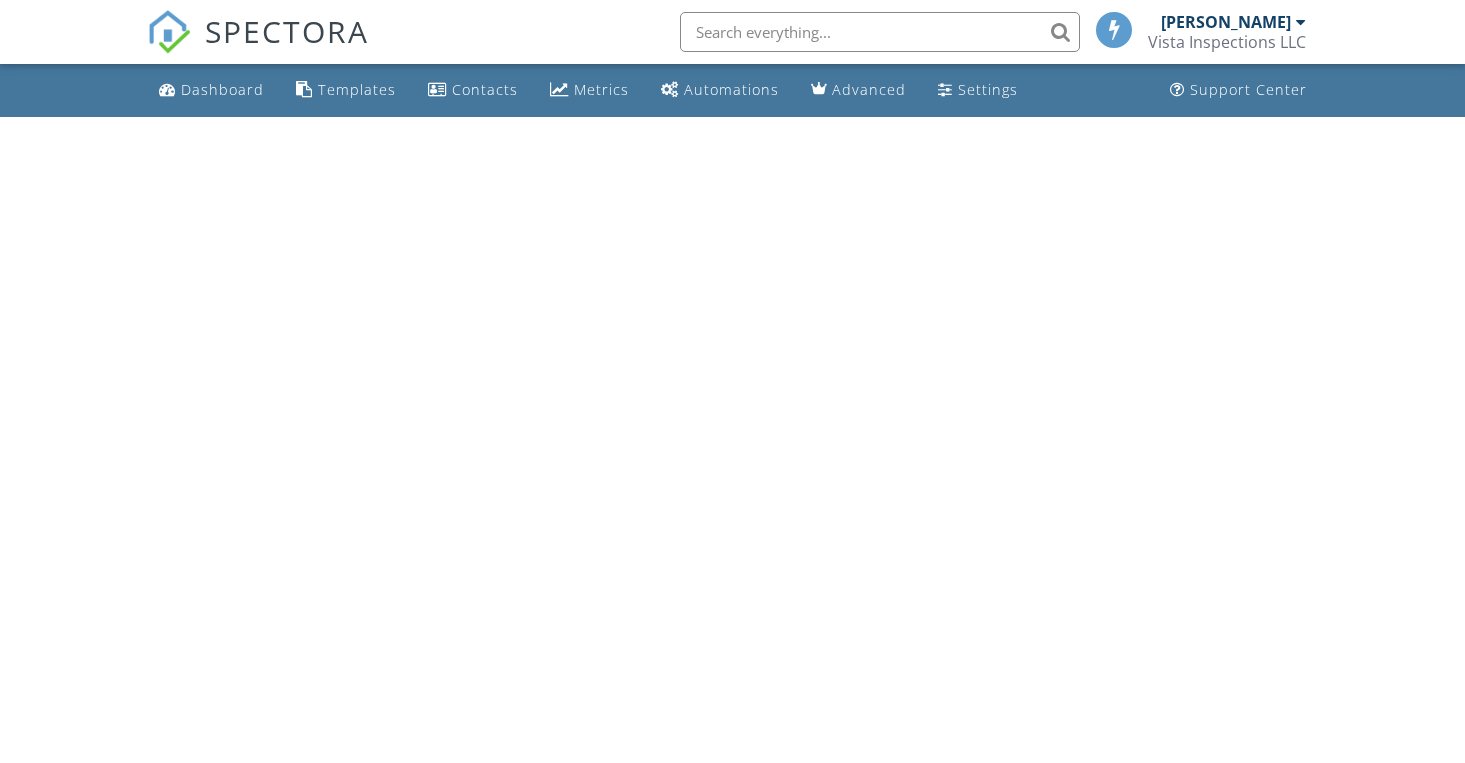 scroll, scrollTop: 0, scrollLeft: 0, axis: both 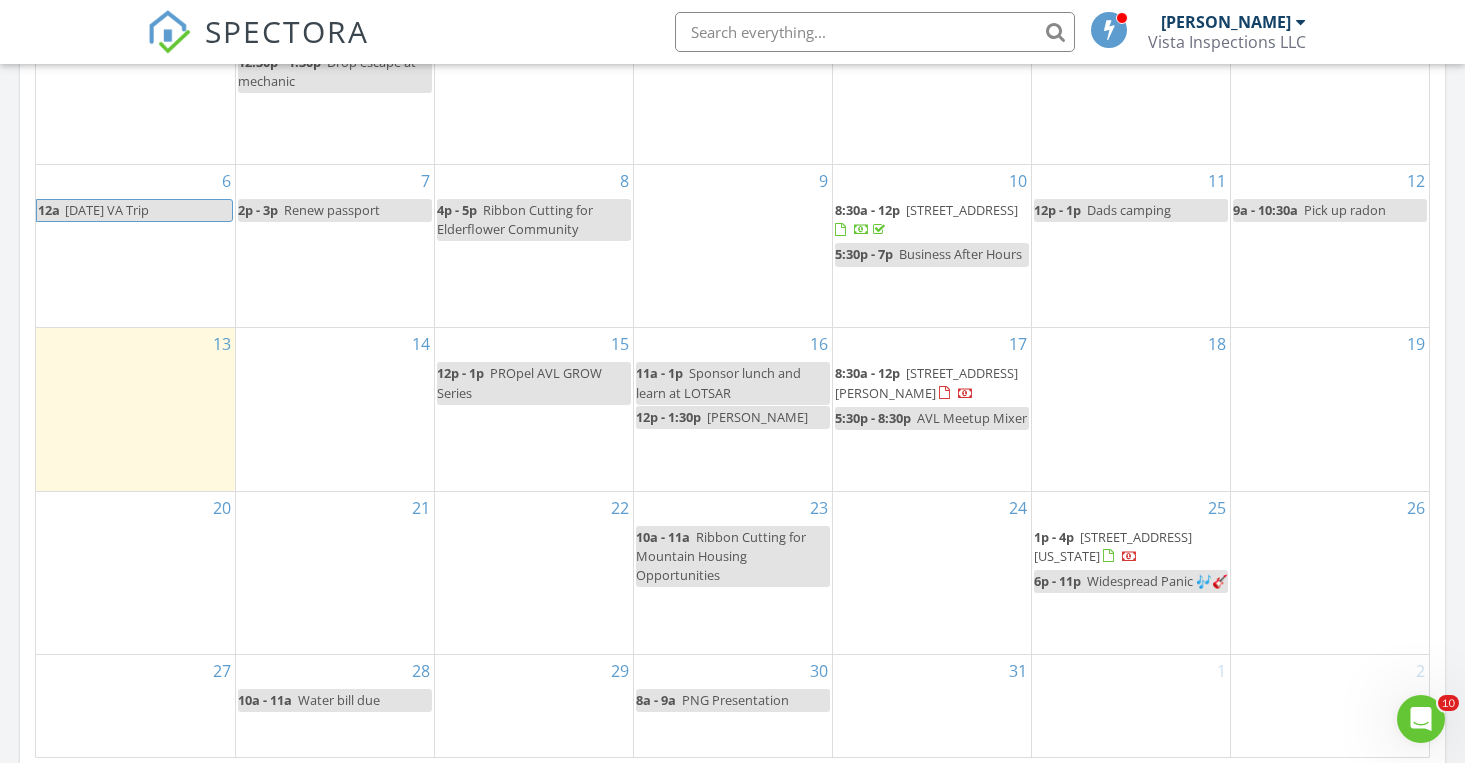 click on "[STREET_ADDRESS][PERSON_NAME]" at bounding box center [926, 382] 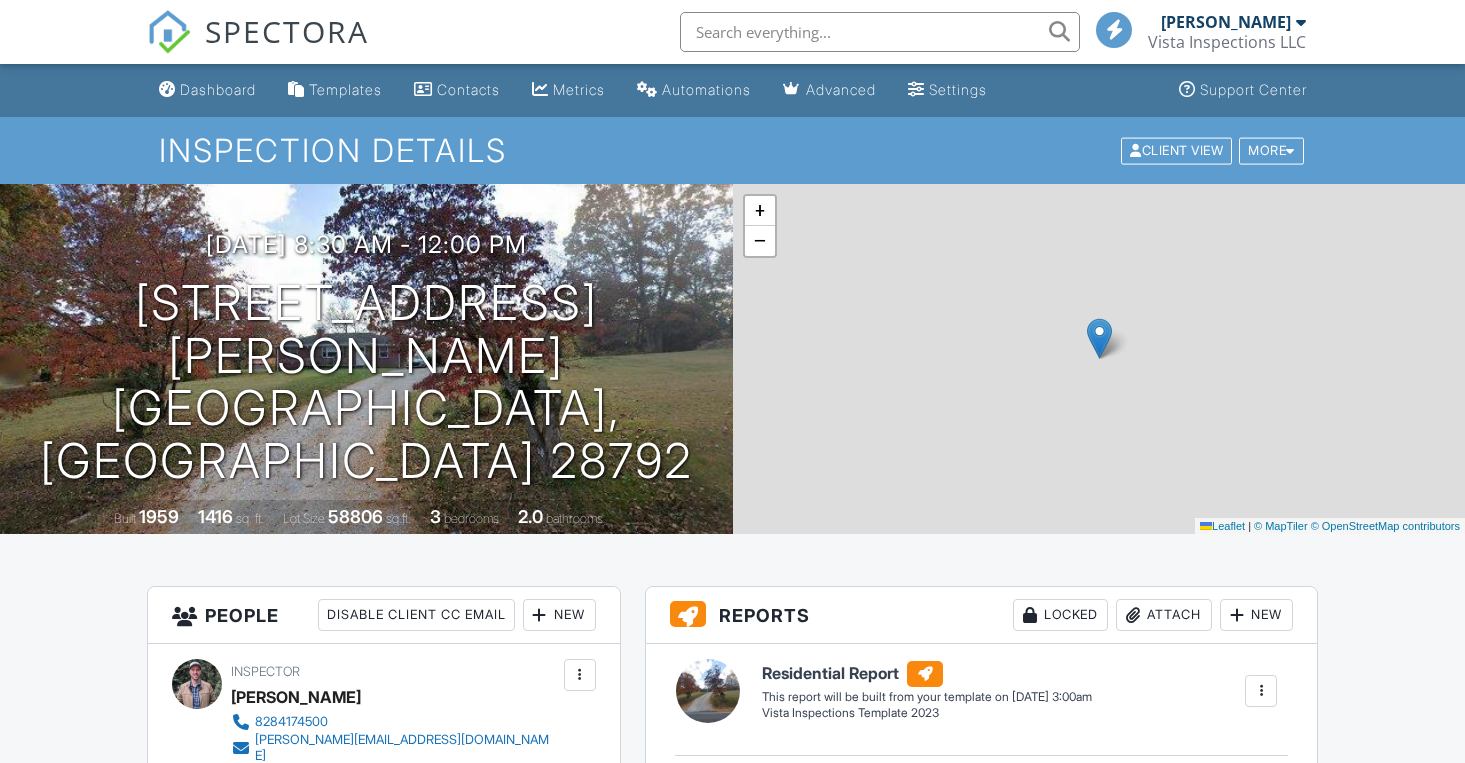 scroll, scrollTop: 161, scrollLeft: 0, axis: vertical 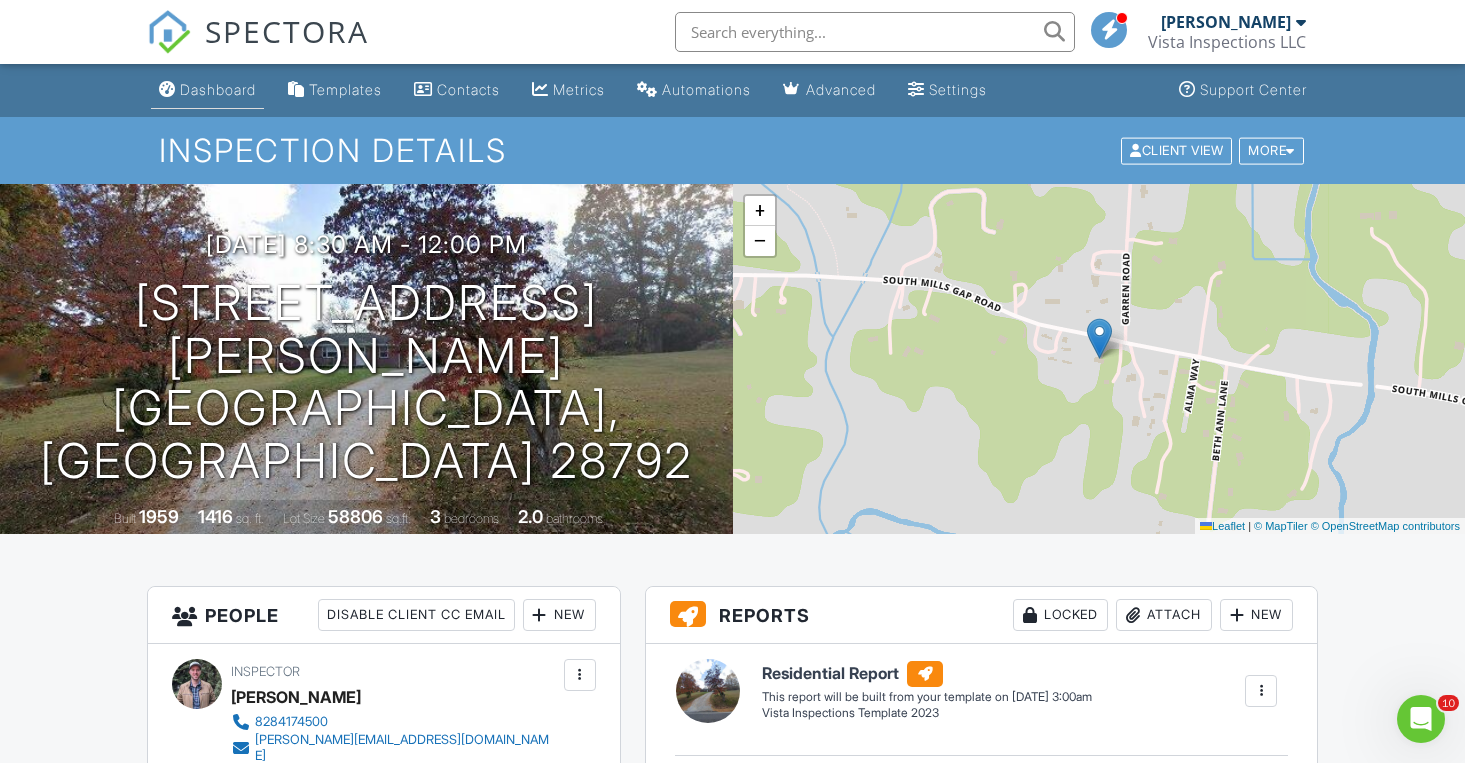 click on "Dashboard" at bounding box center [218, 89] 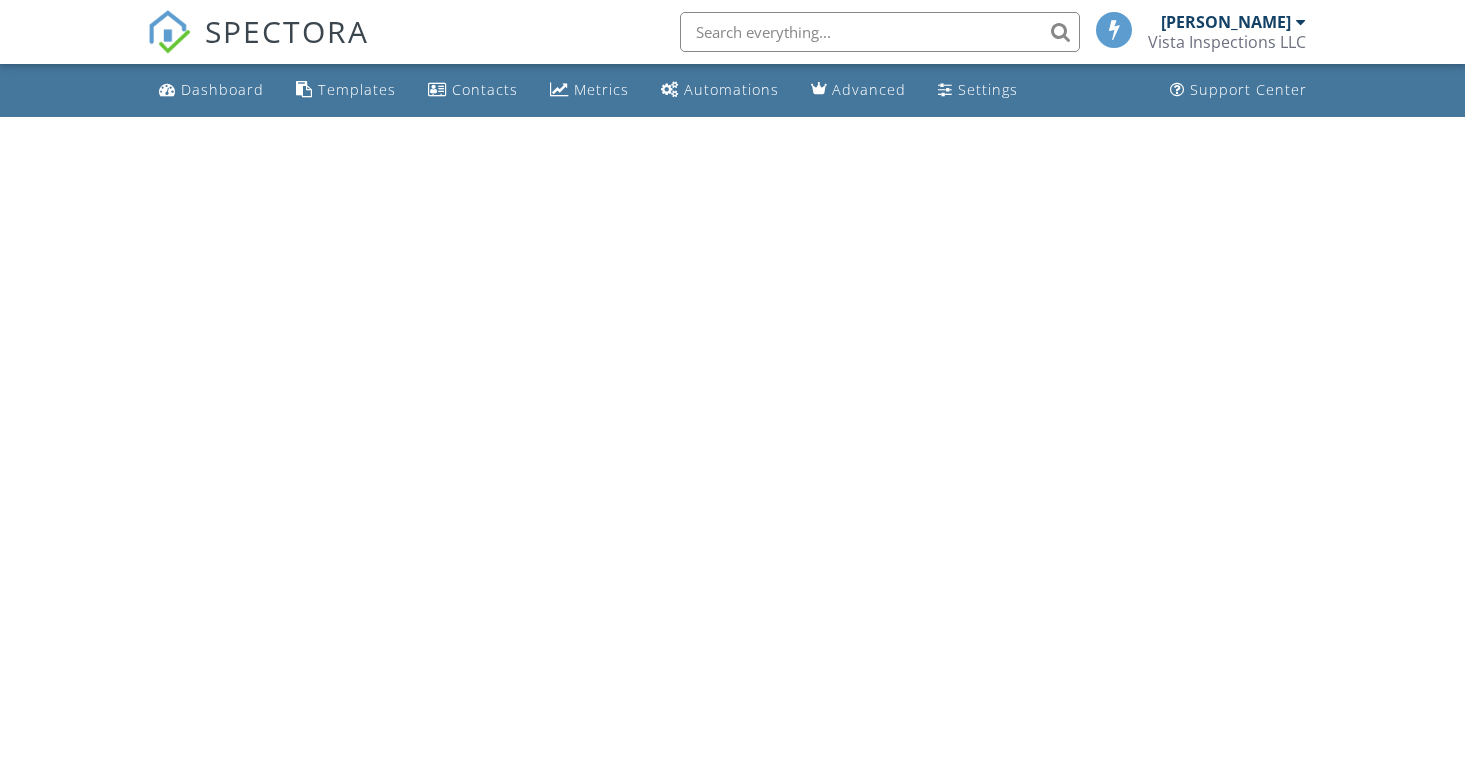 scroll, scrollTop: 0, scrollLeft: 0, axis: both 